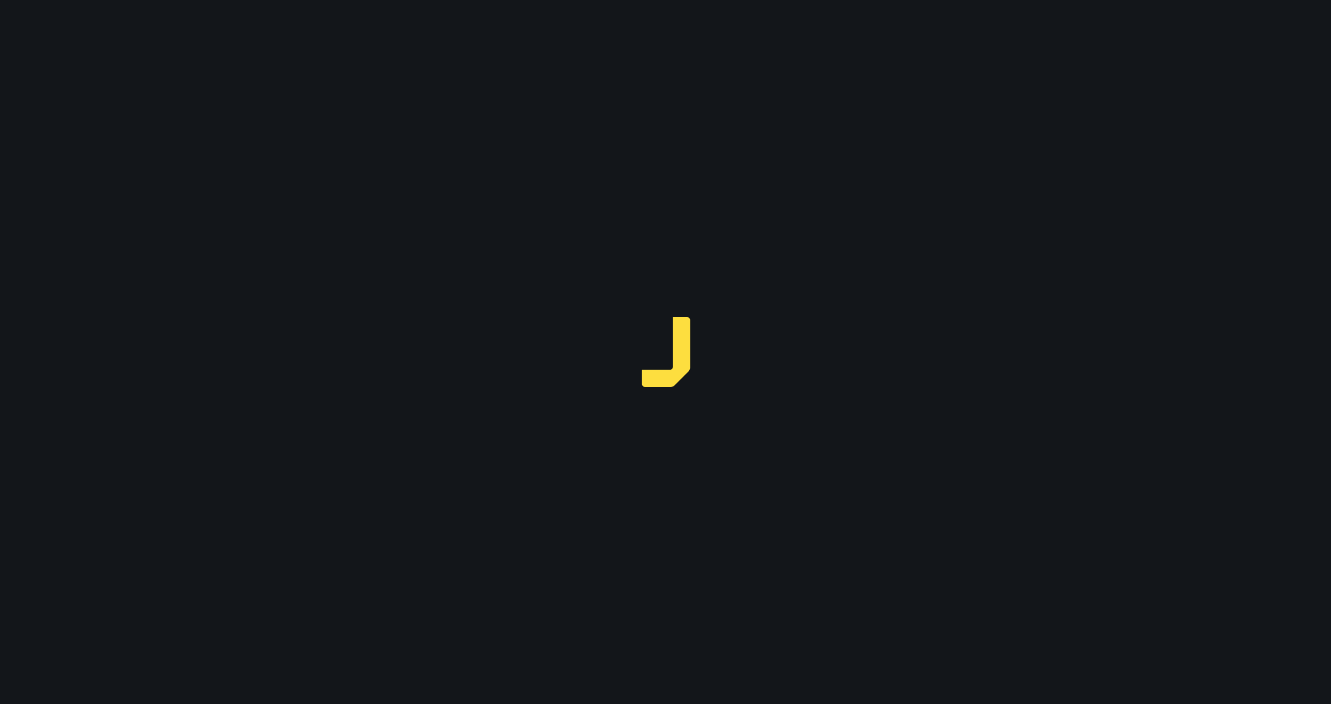 scroll, scrollTop: 0, scrollLeft: 0, axis: both 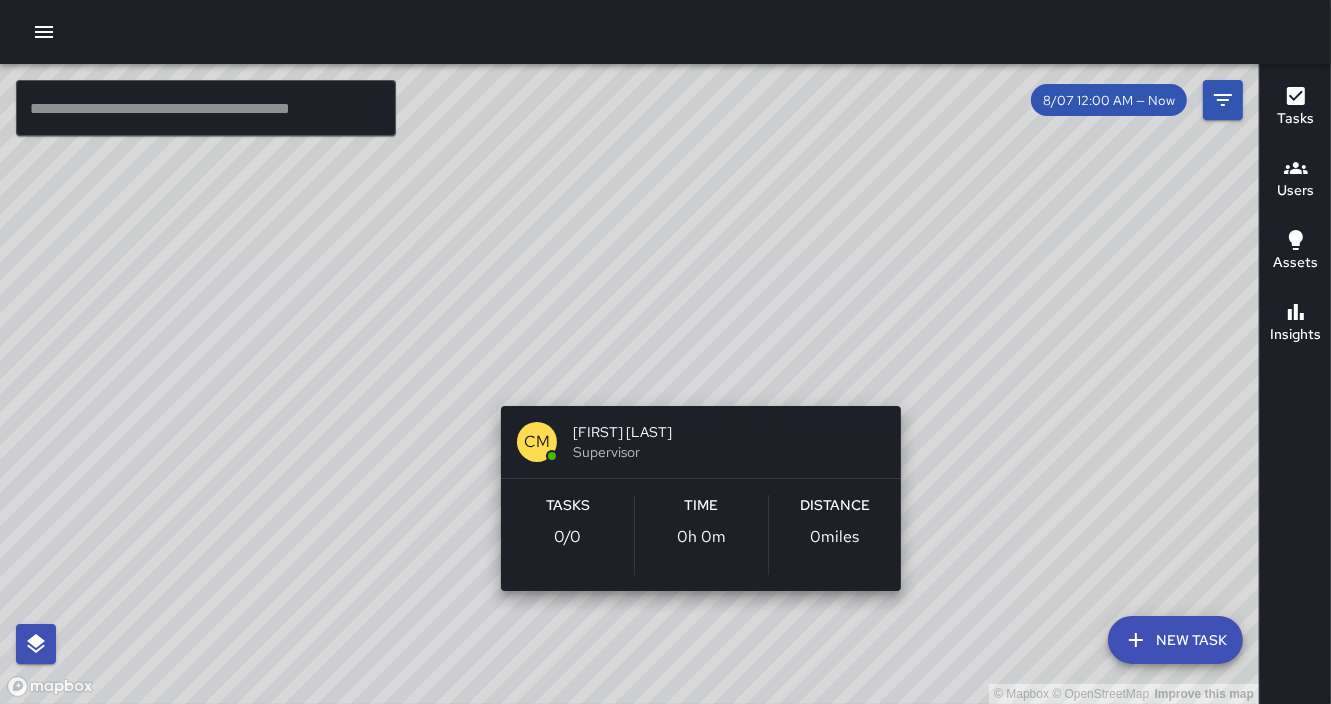 click on "© Mapbox   © OpenStreetMap   Improve this map CM [FIRST] [LAST] Supervisor Tasks 0  /  0 Time 0h 0m Distance 0  miles" at bounding box center [629, 384] 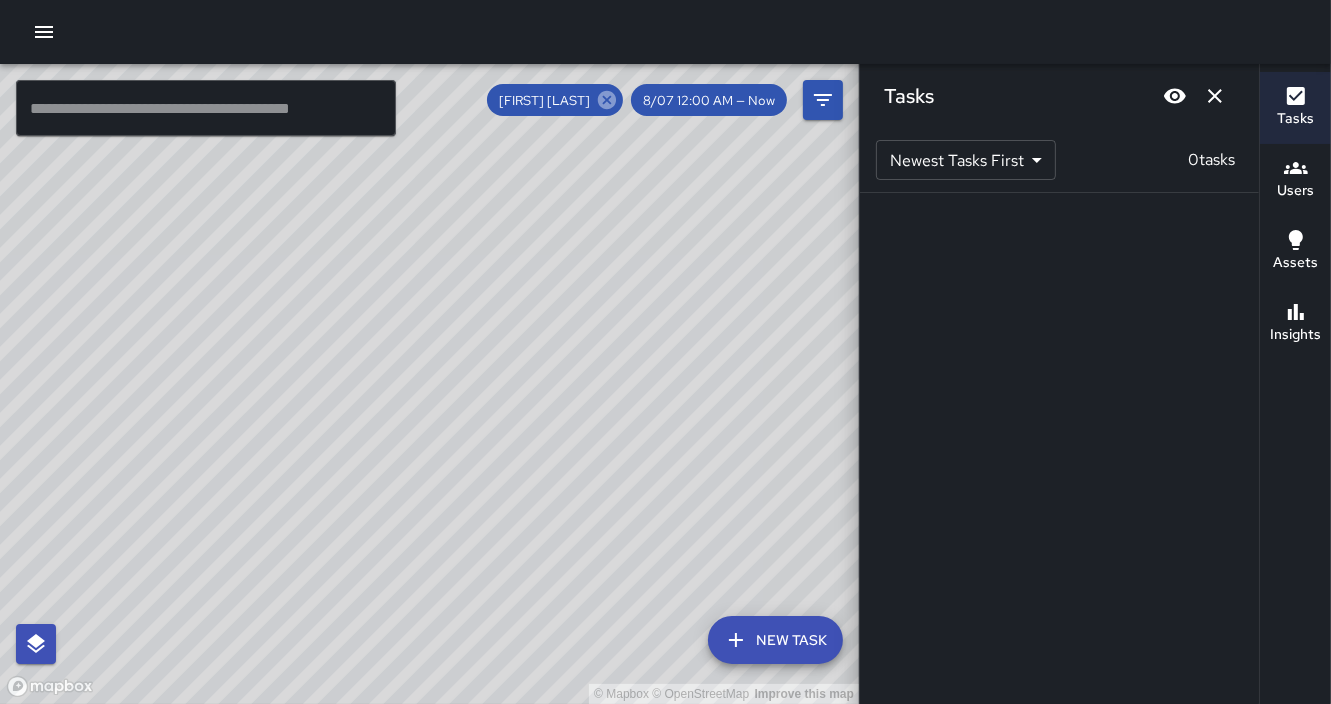 click 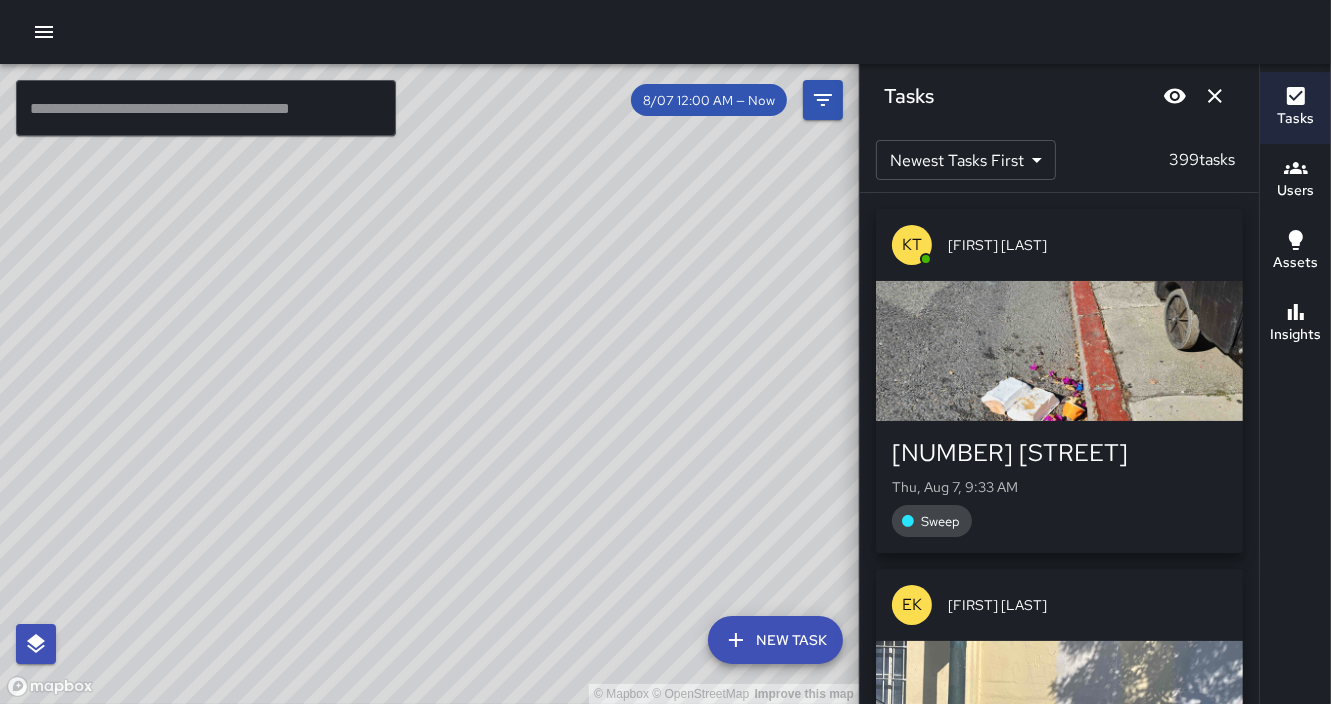 click 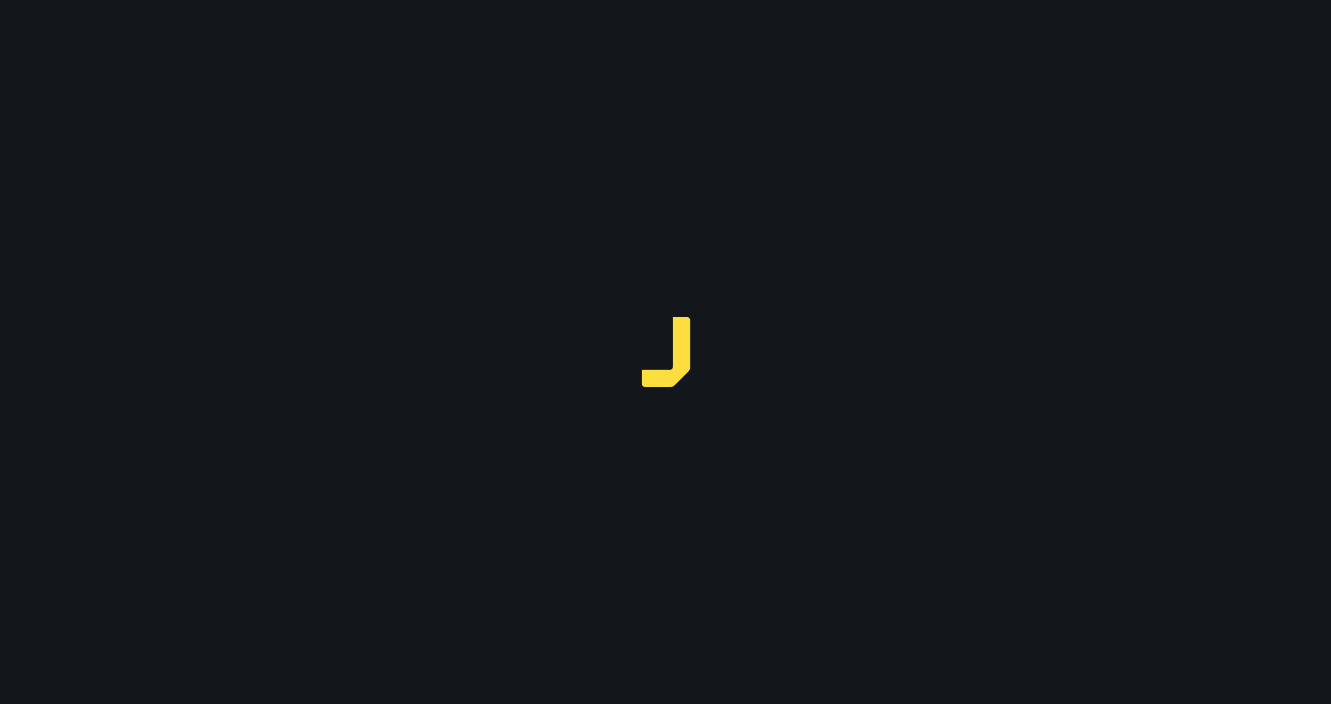 scroll, scrollTop: 0, scrollLeft: 0, axis: both 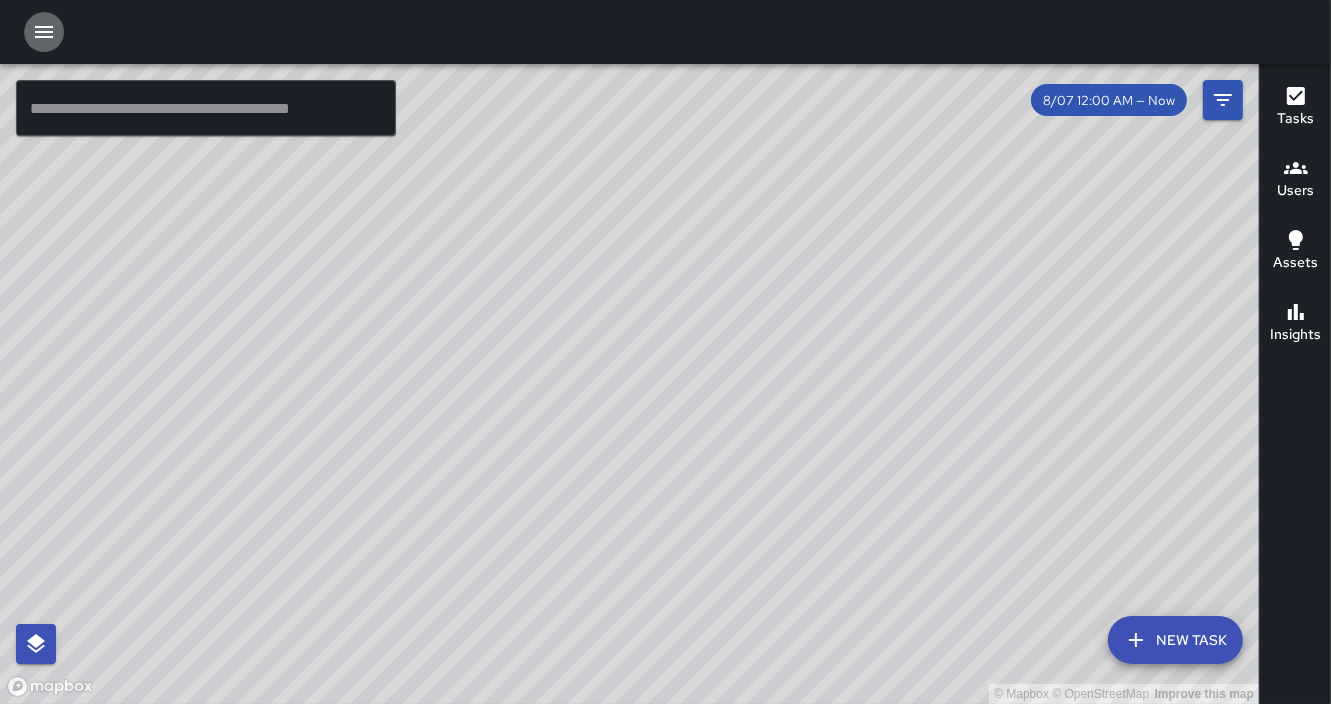 click 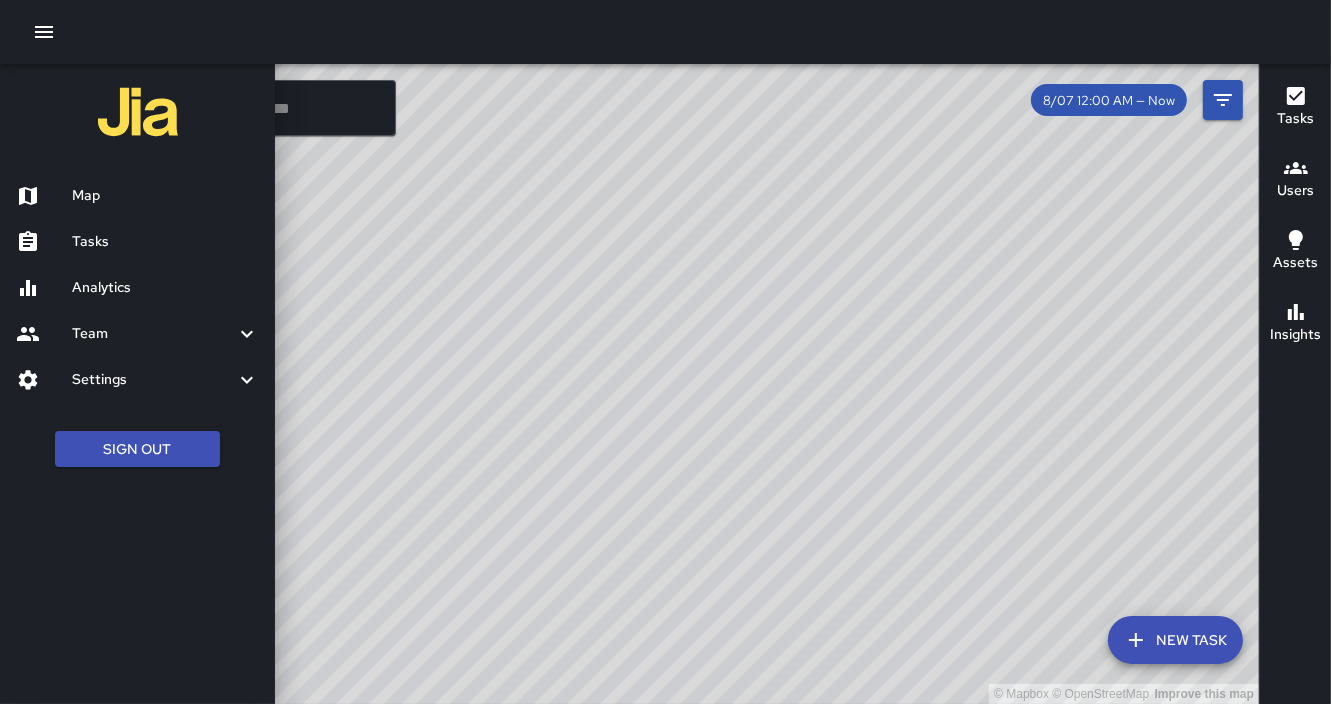 click on "Settings" at bounding box center [153, 380] 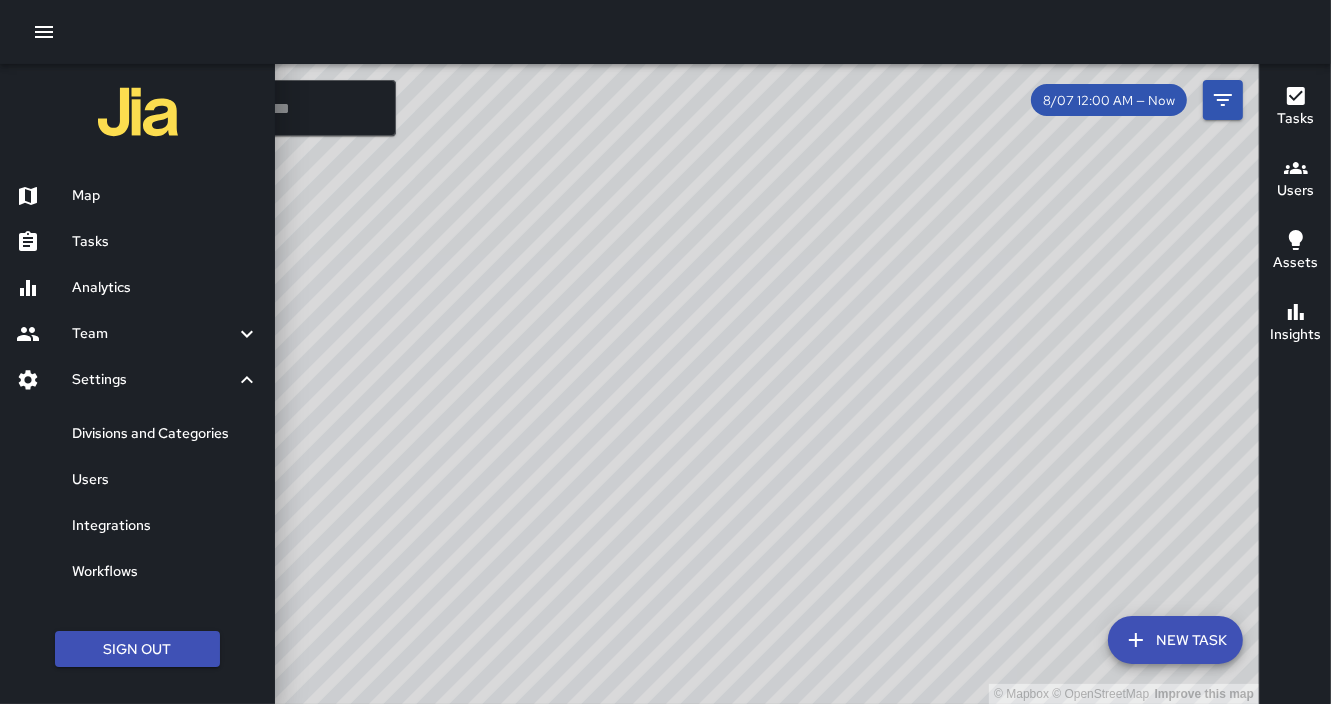 click on "Users" at bounding box center (165, 480) 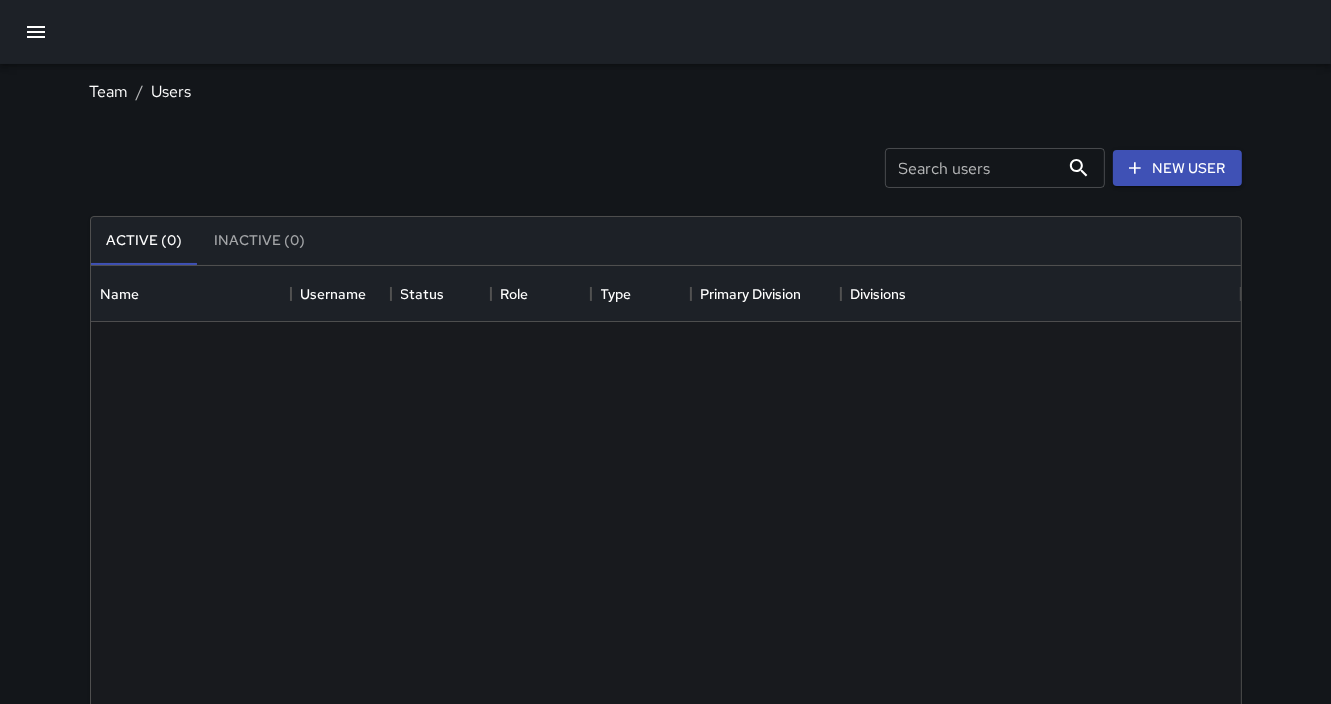 scroll, scrollTop: 1, scrollLeft: 0, axis: vertical 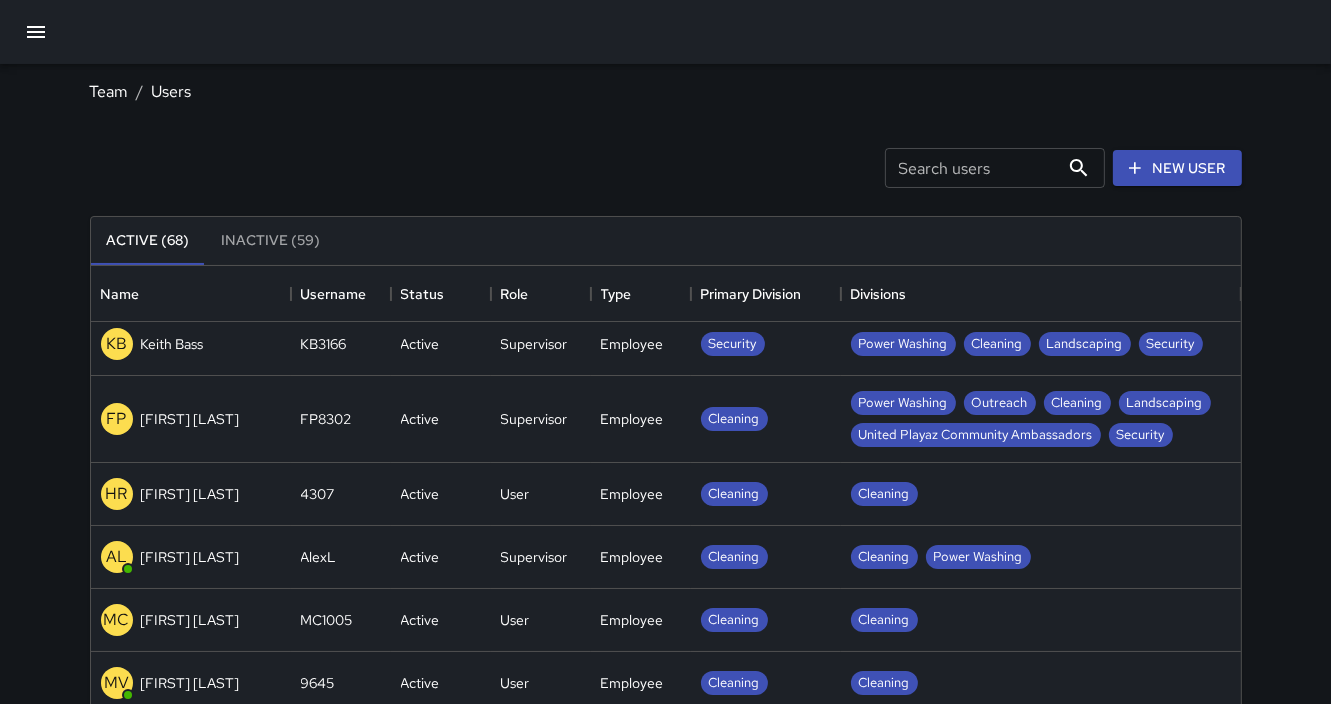 click on "FP Femi Pai" at bounding box center (191, 419) 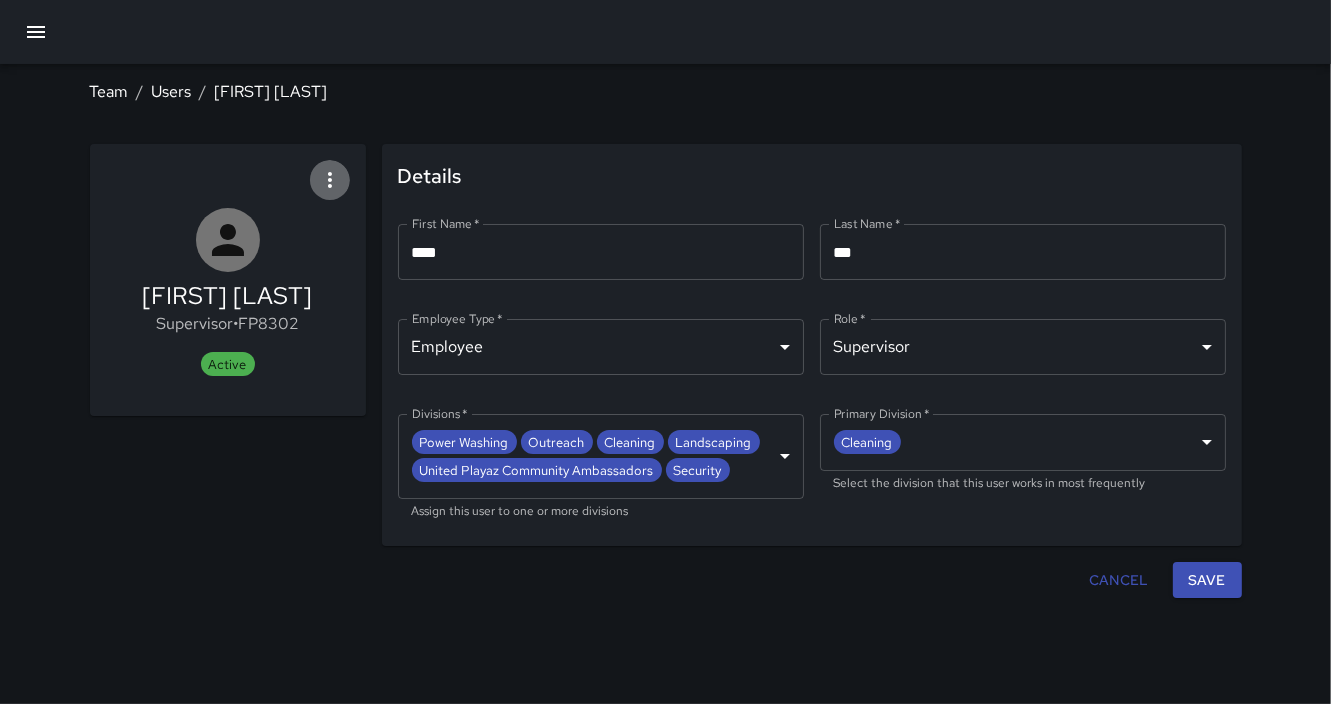 click 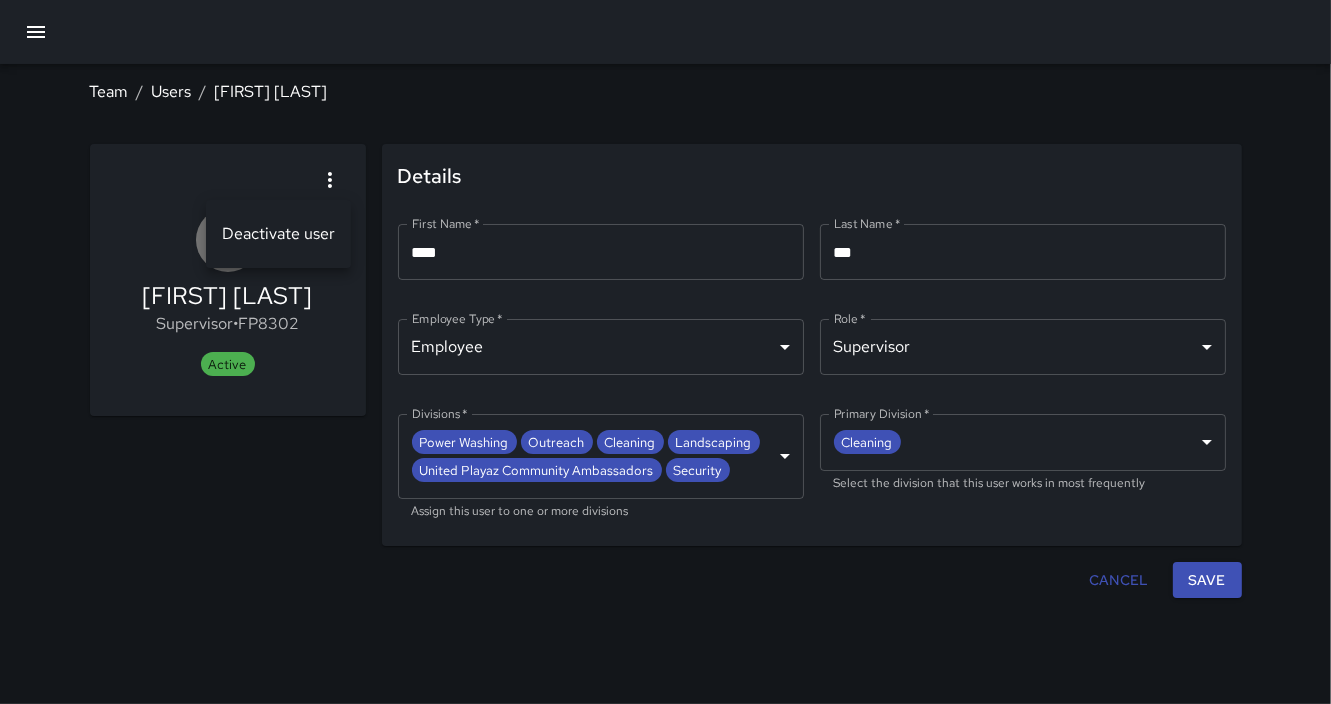 click on "Deactivate user" at bounding box center (278, 234) 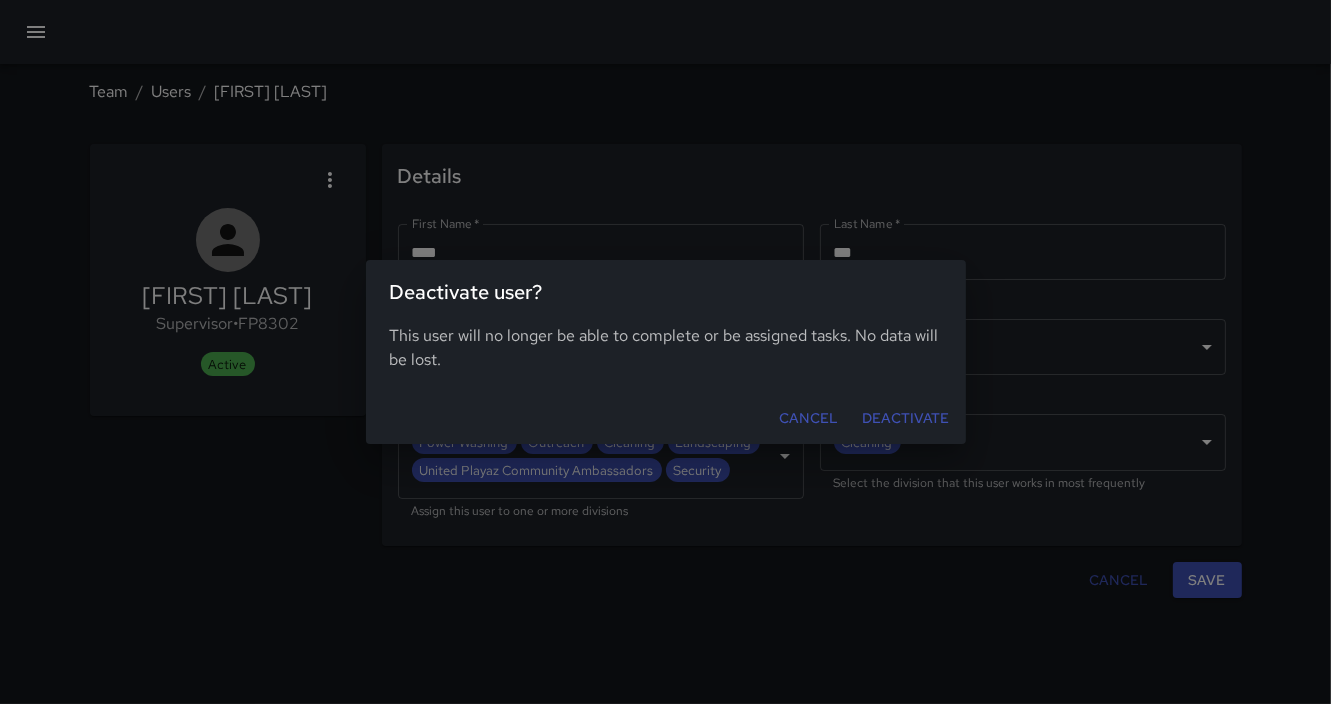 click on "Deactivate" at bounding box center (906, 418) 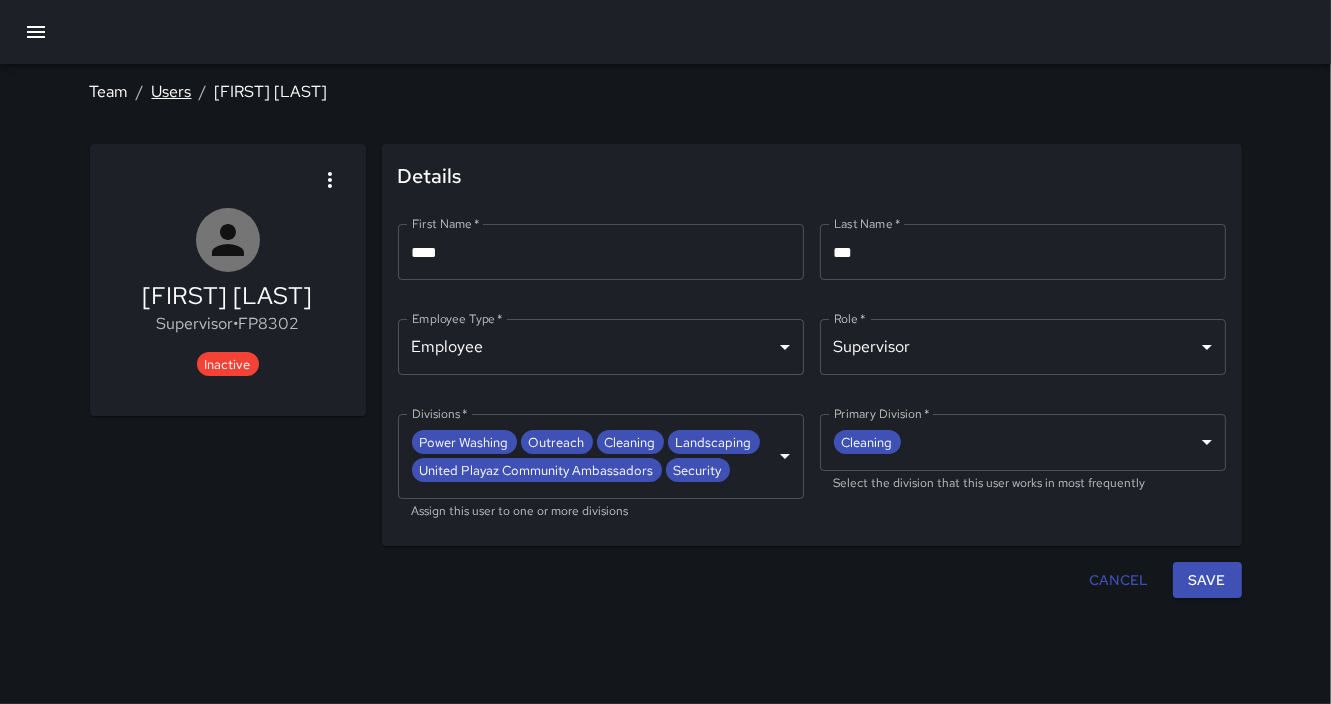 click on "Users" at bounding box center [172, 91] 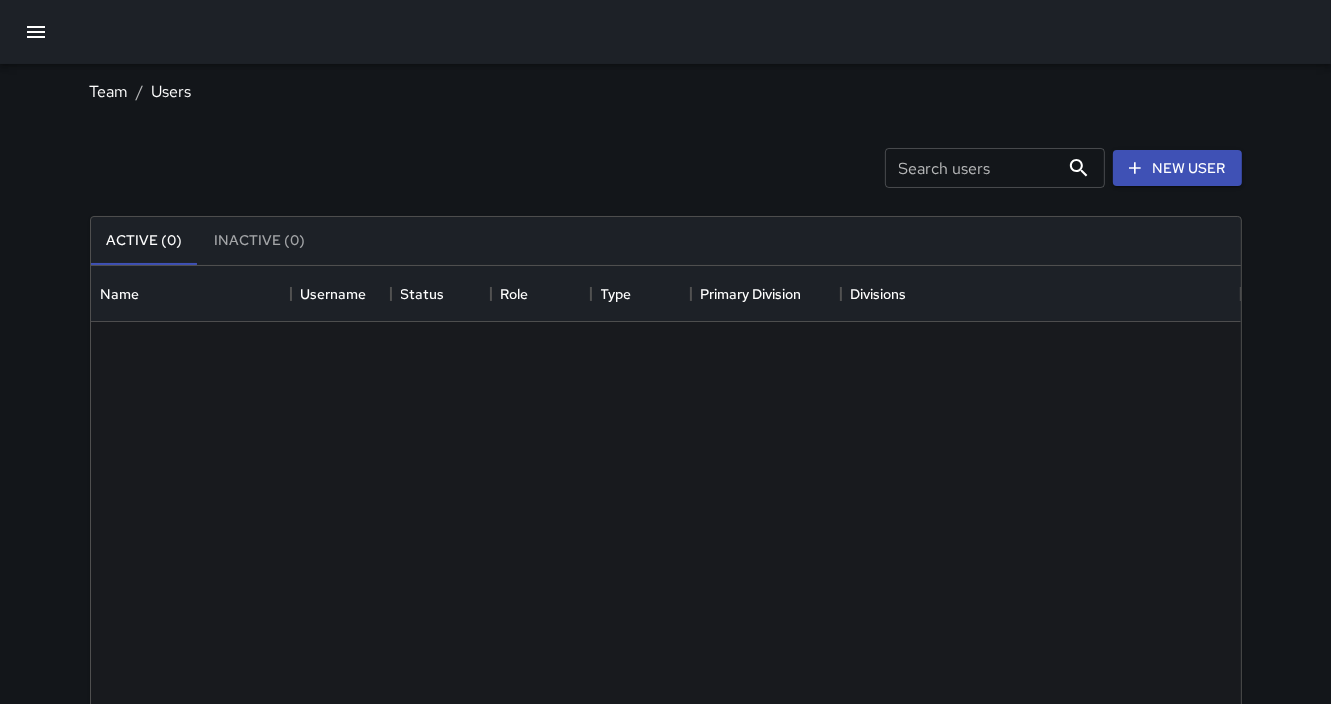 scroll, scrollTop: 1, scrollLeft: 0, axis: vertical 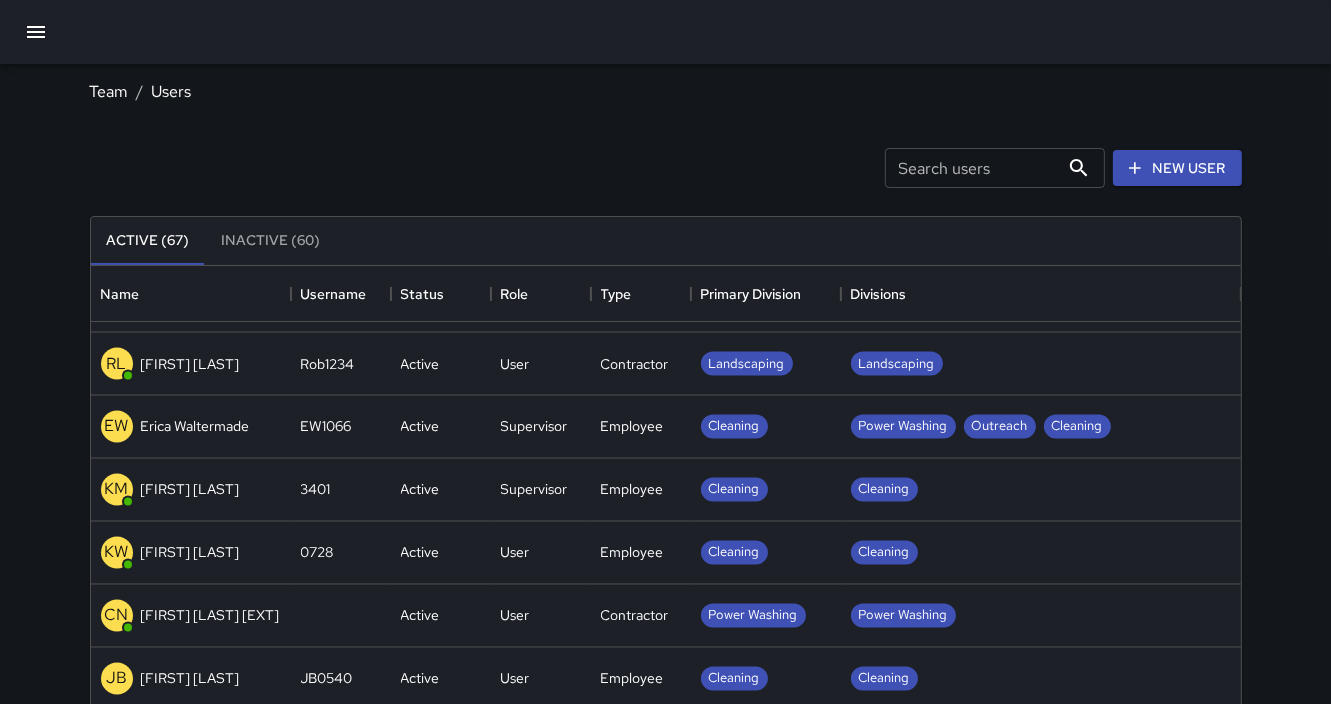 click on "Active" at bounding box center (441, 490) 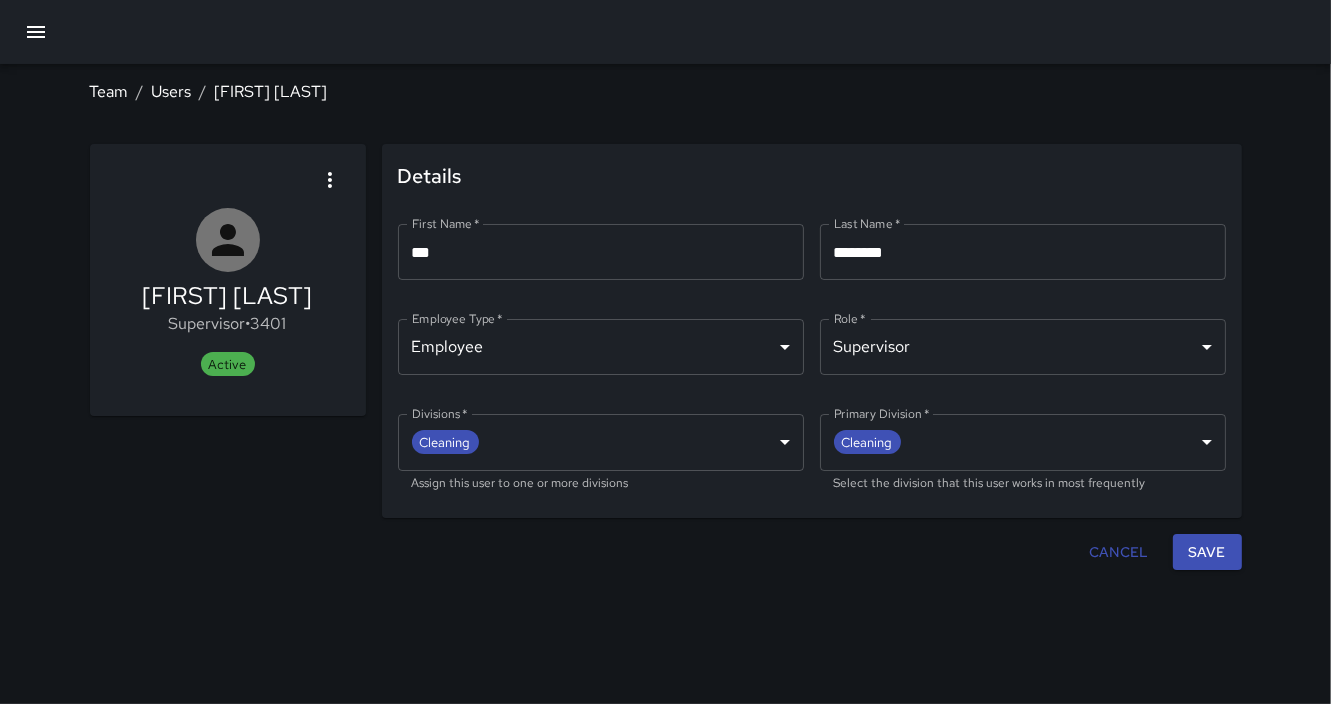 click 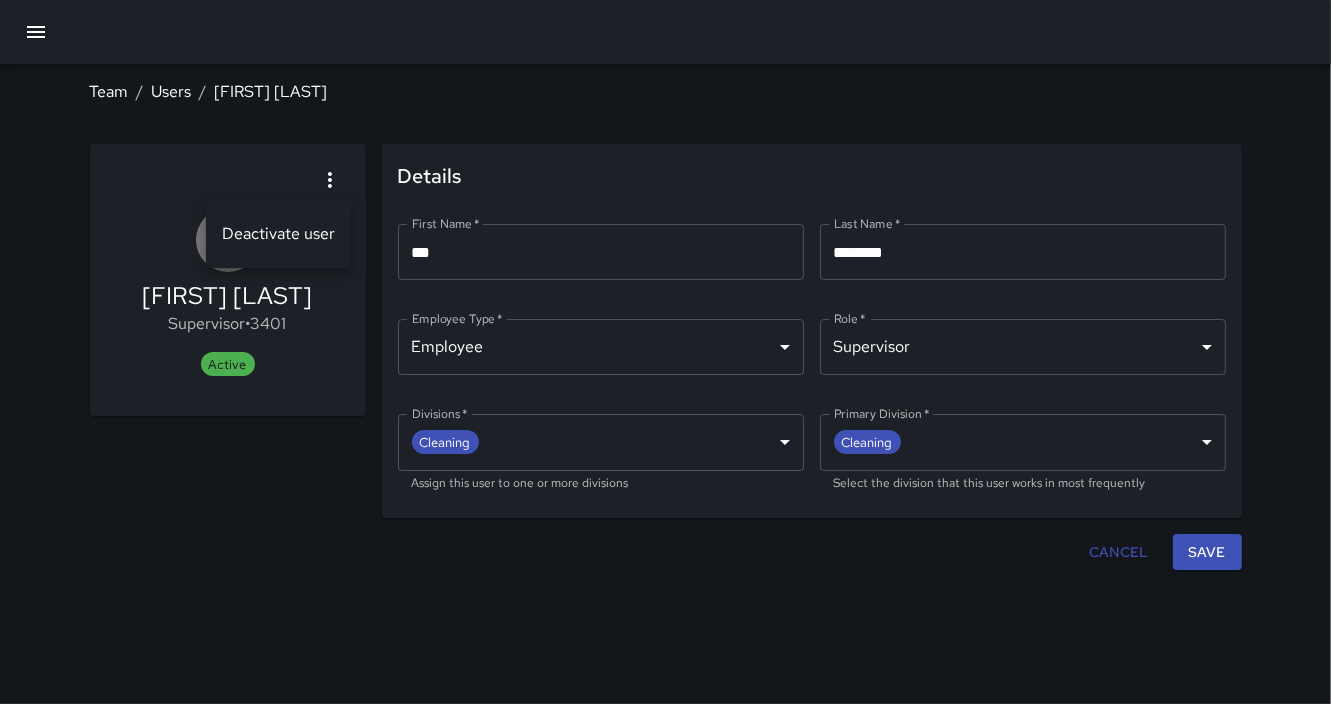 click on "Deactivate user" at bounding box center [278, 234] 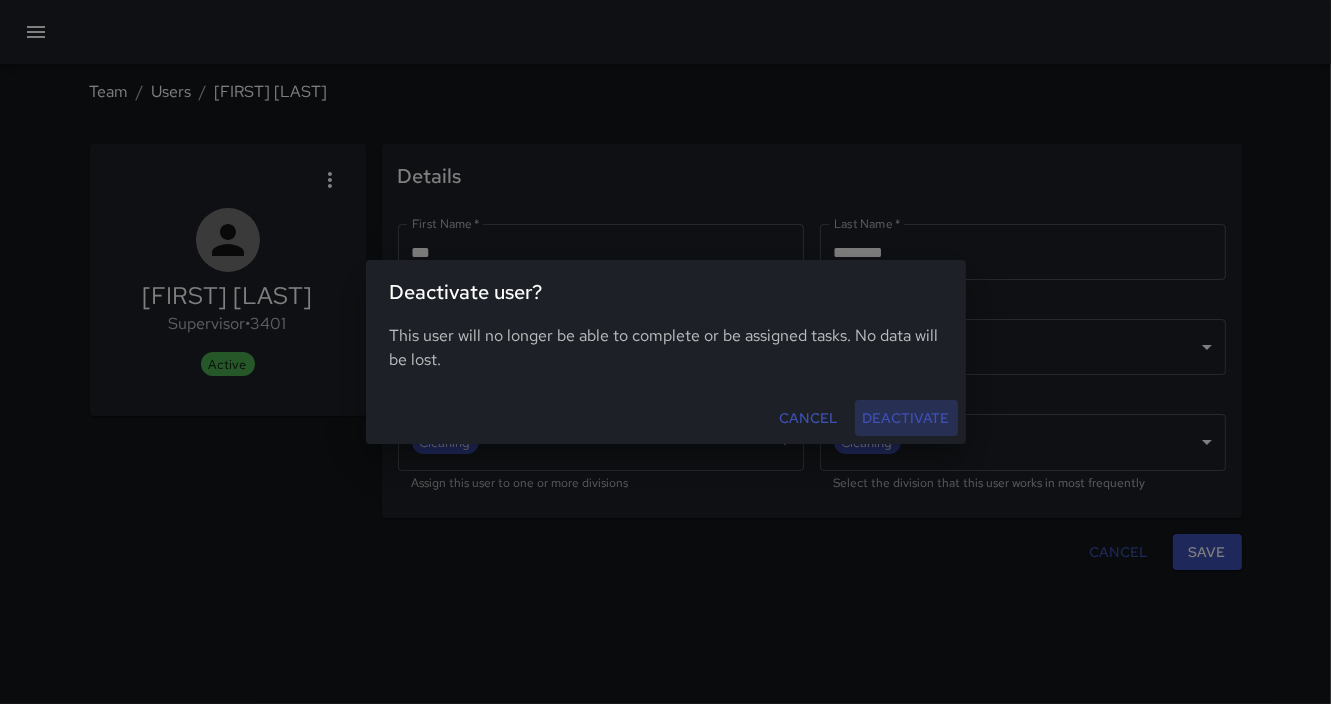 click on "Deactivate" at bounding box center (906, 418) 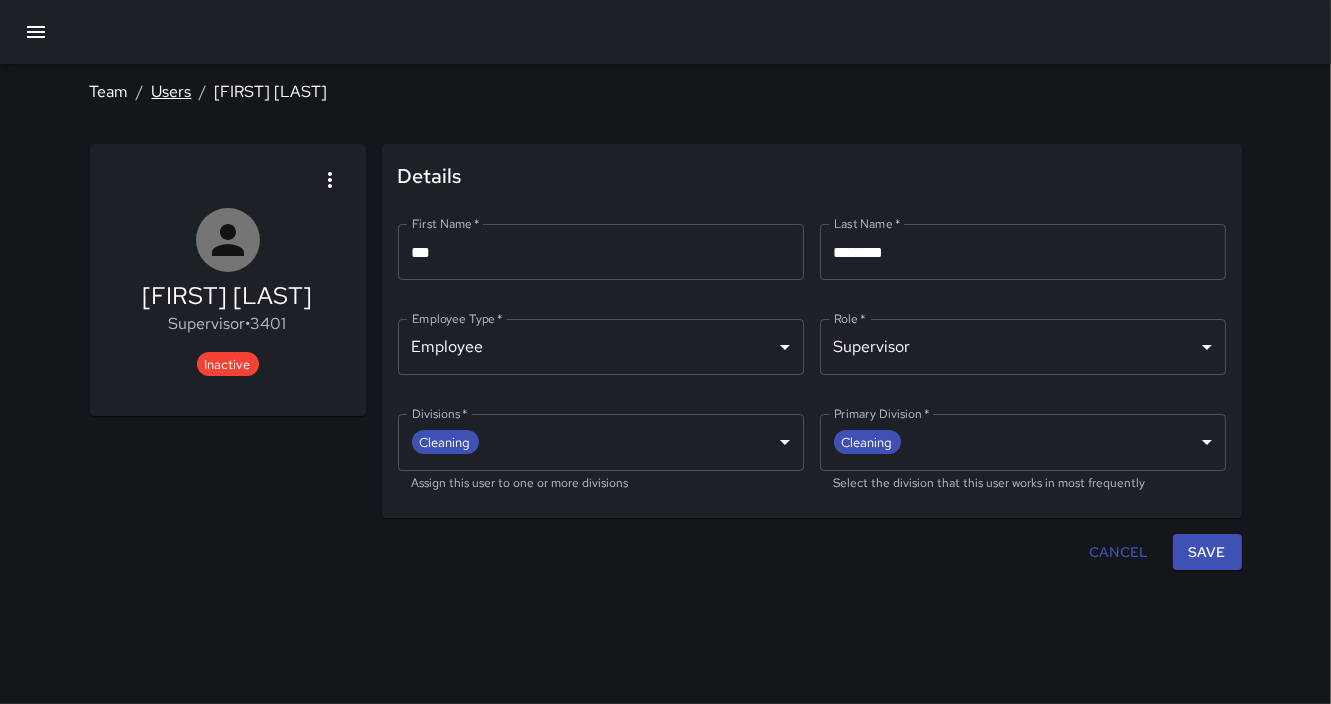 click on "Users" at bounding box center (172, 91) 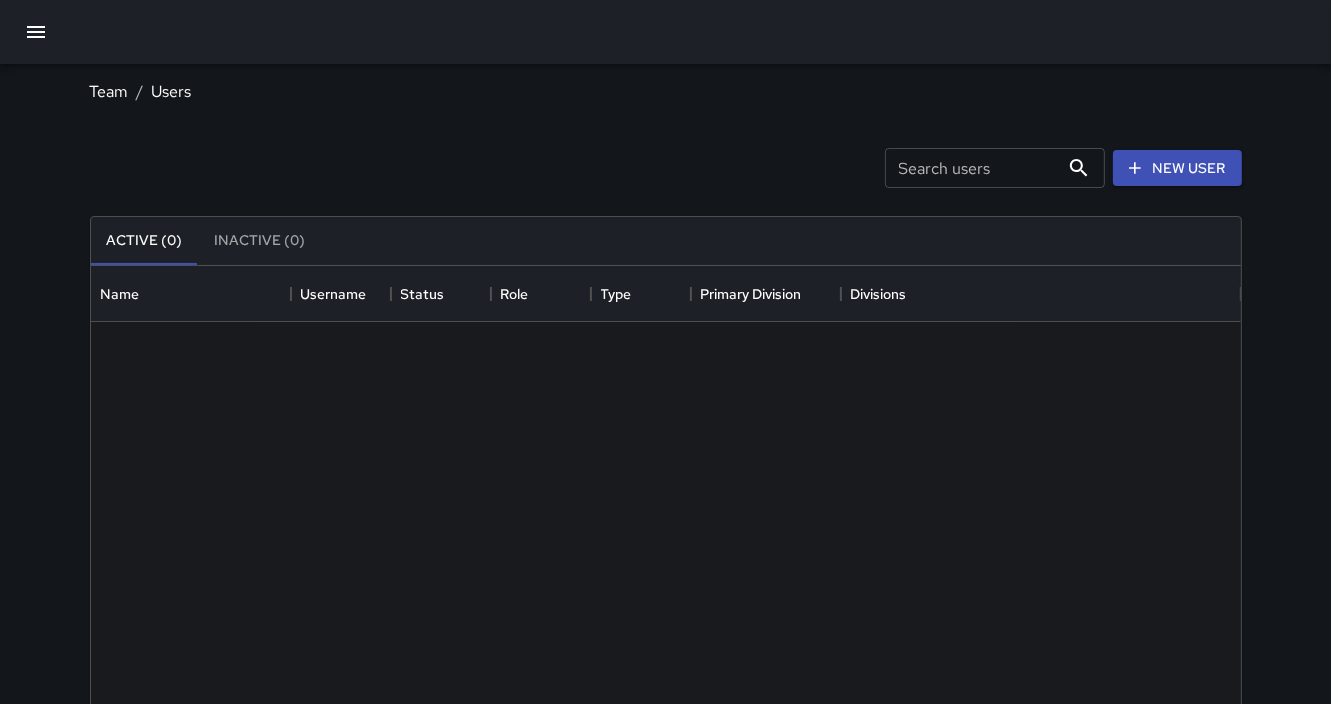 scroll, scrollTop: 1, scrollLeft: 0, axis: vertical 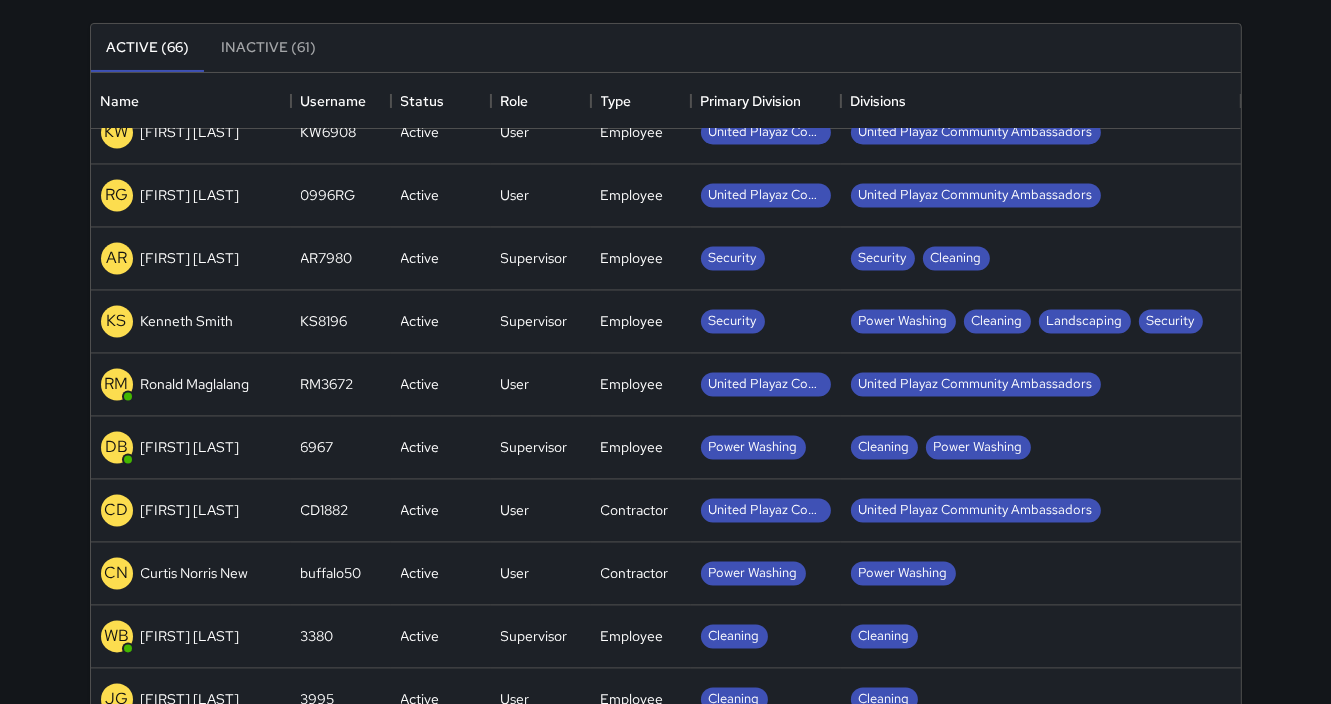 click on "Active" at bounding box center [441, 448] 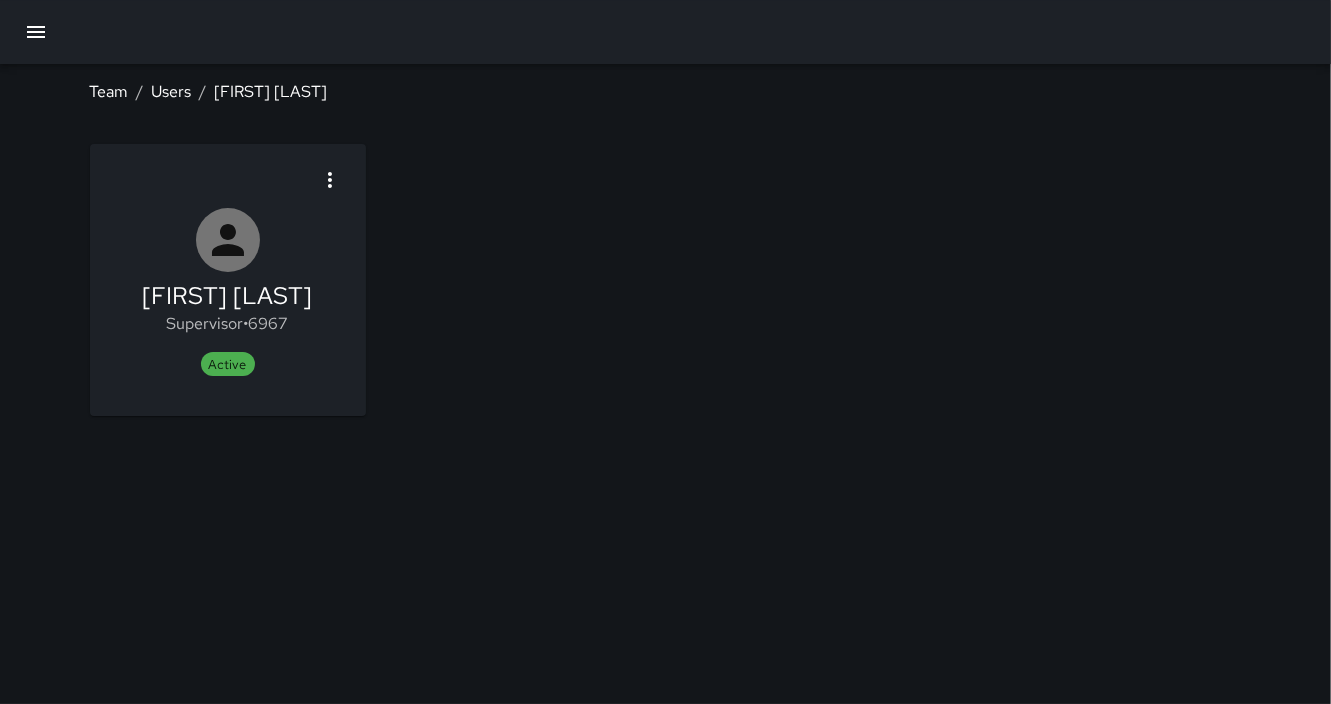scroll, scrollTop: 0, scrollLeft: 0, axis: both 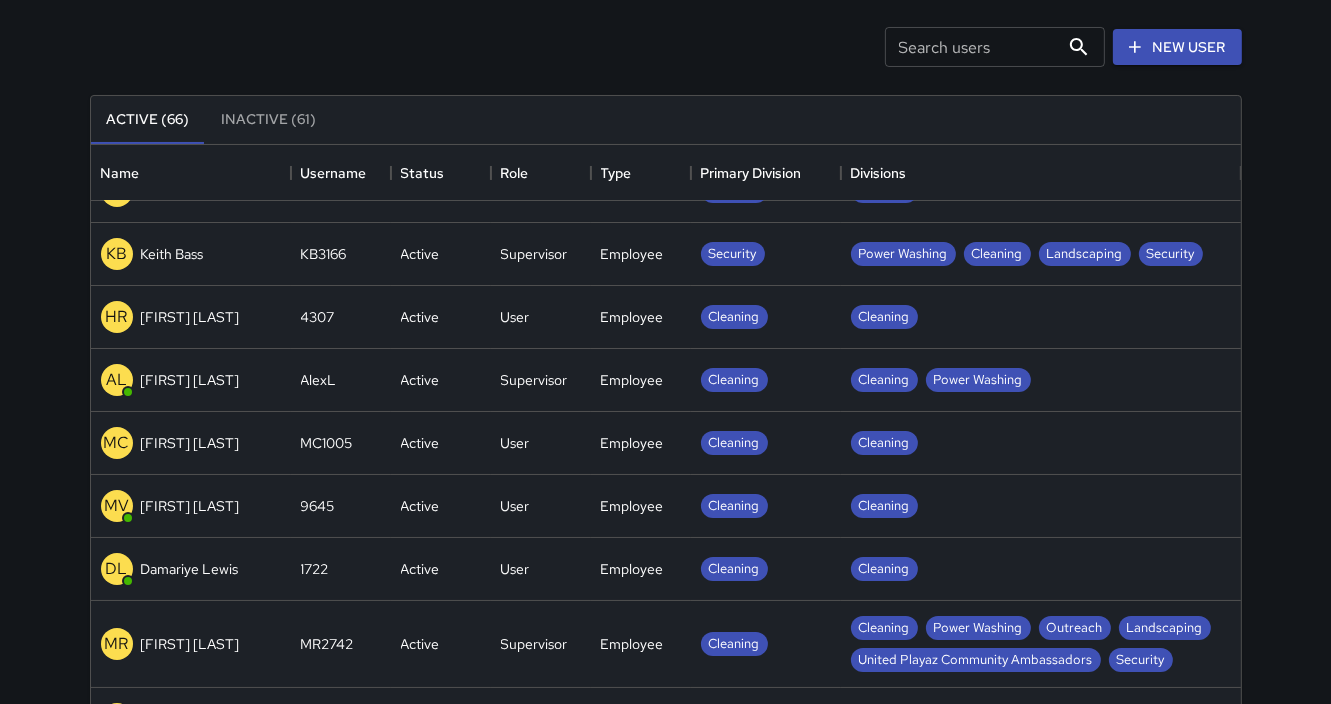 click on "Inactive (61)" at bounding box center [269, 120] 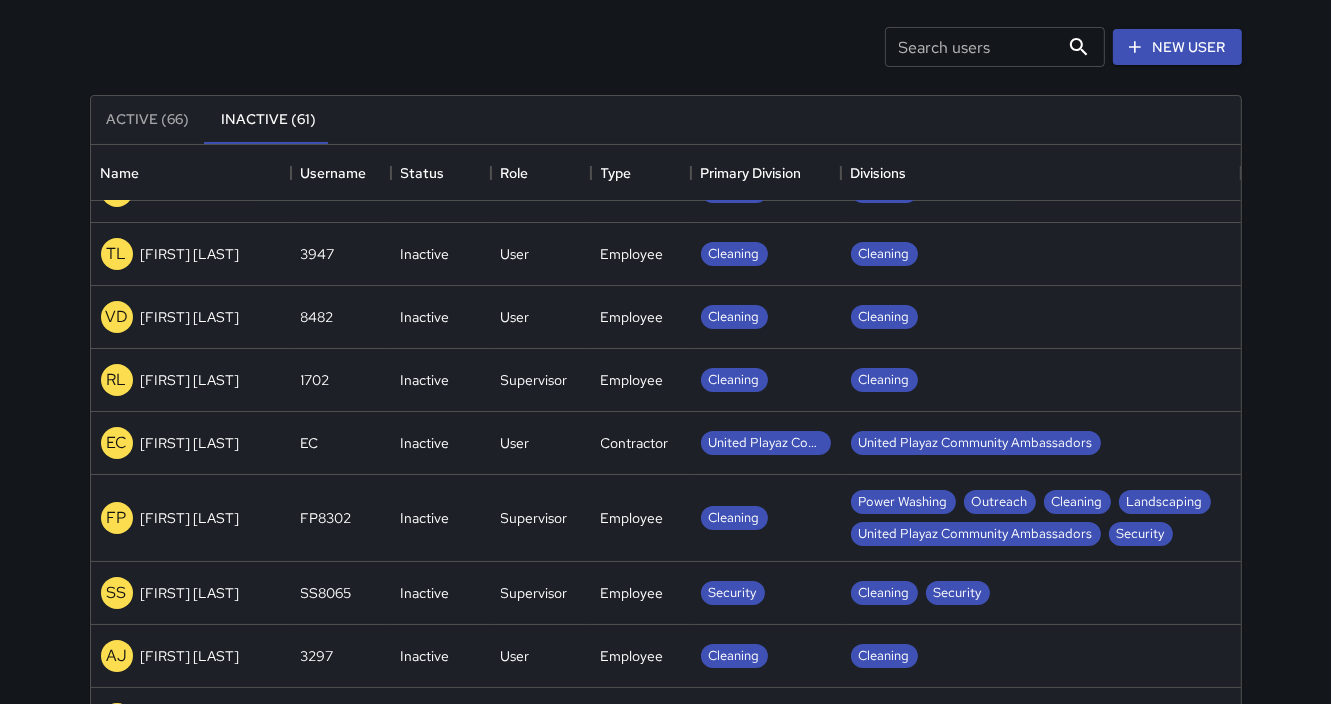 scroll, scrollTop: 0, scrollLeft: 0, axis: both 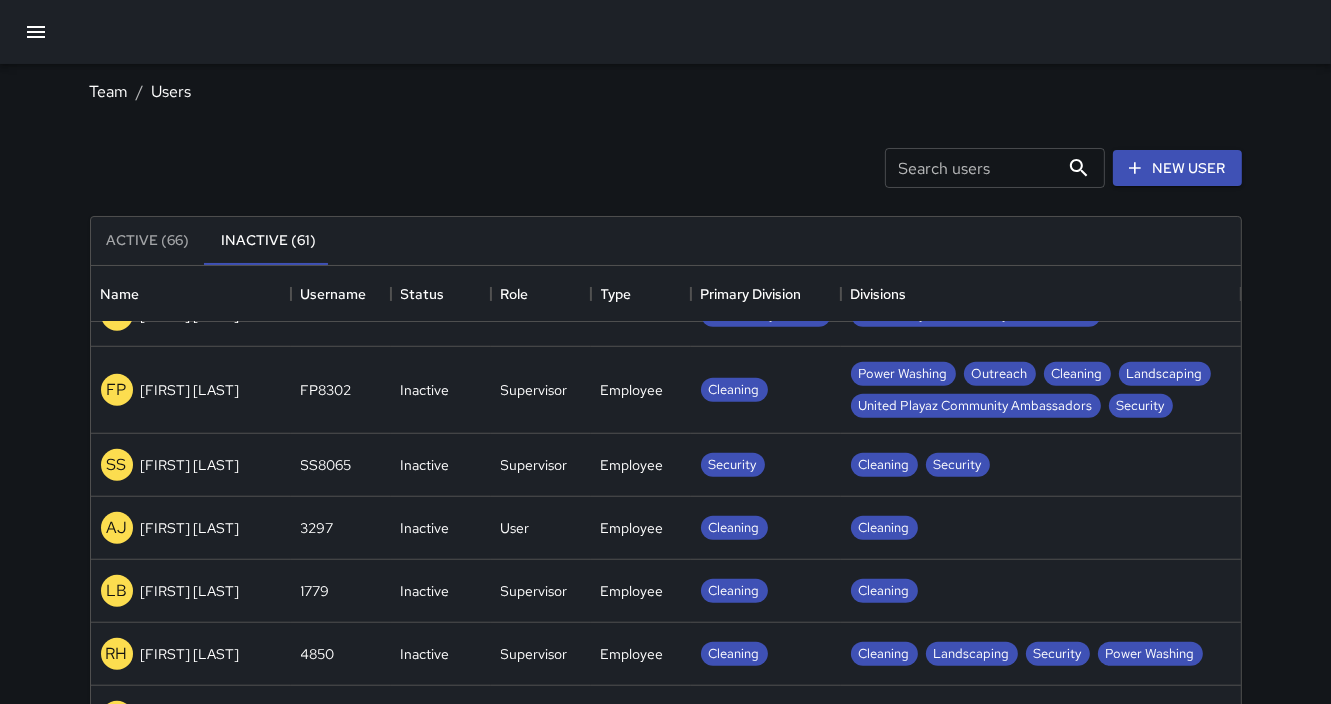 click on "FP Femi Pai" at bounding box center [170, 390] 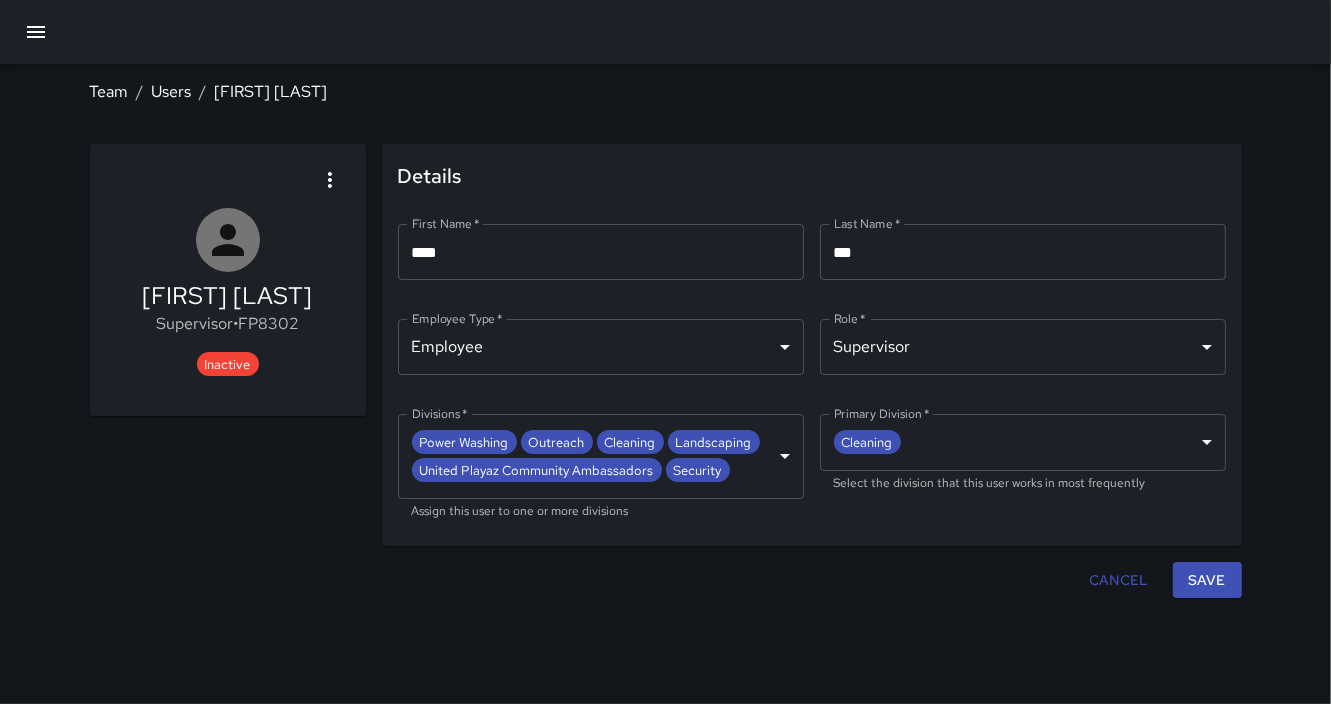 click 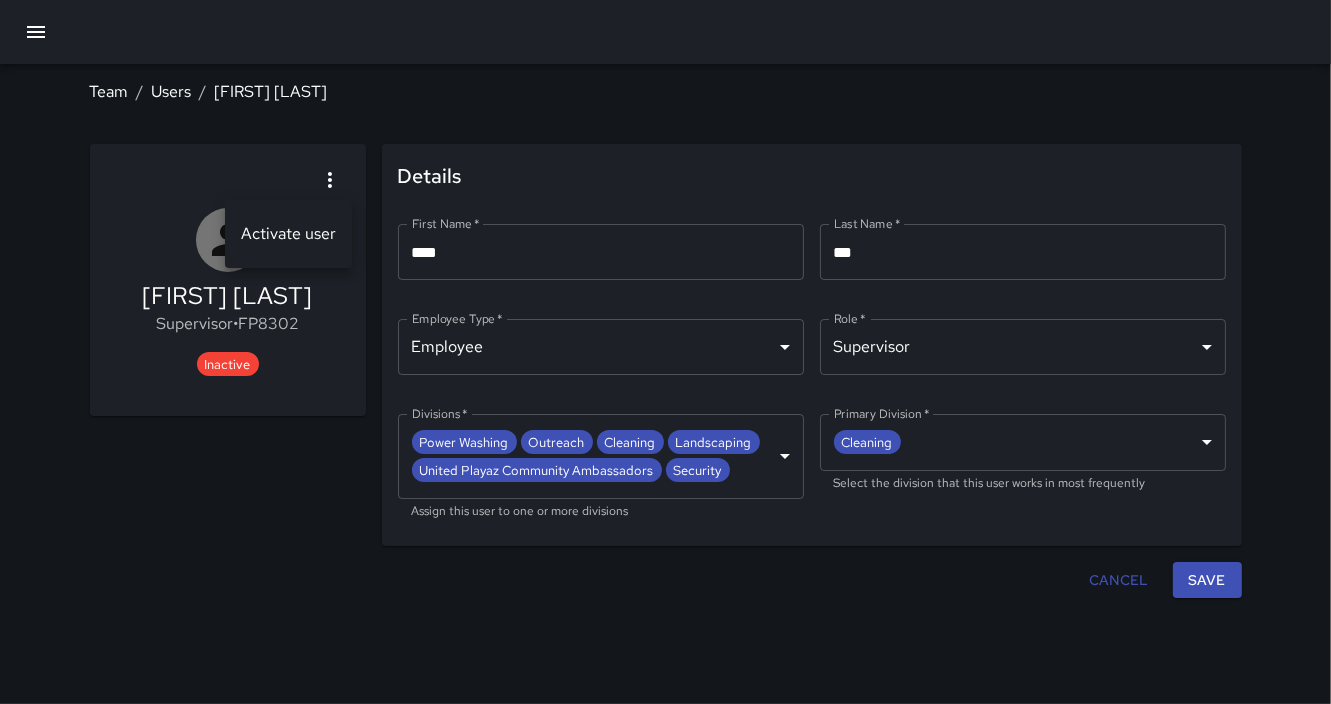 click on "Activate user" at bounding box center (288, 234) 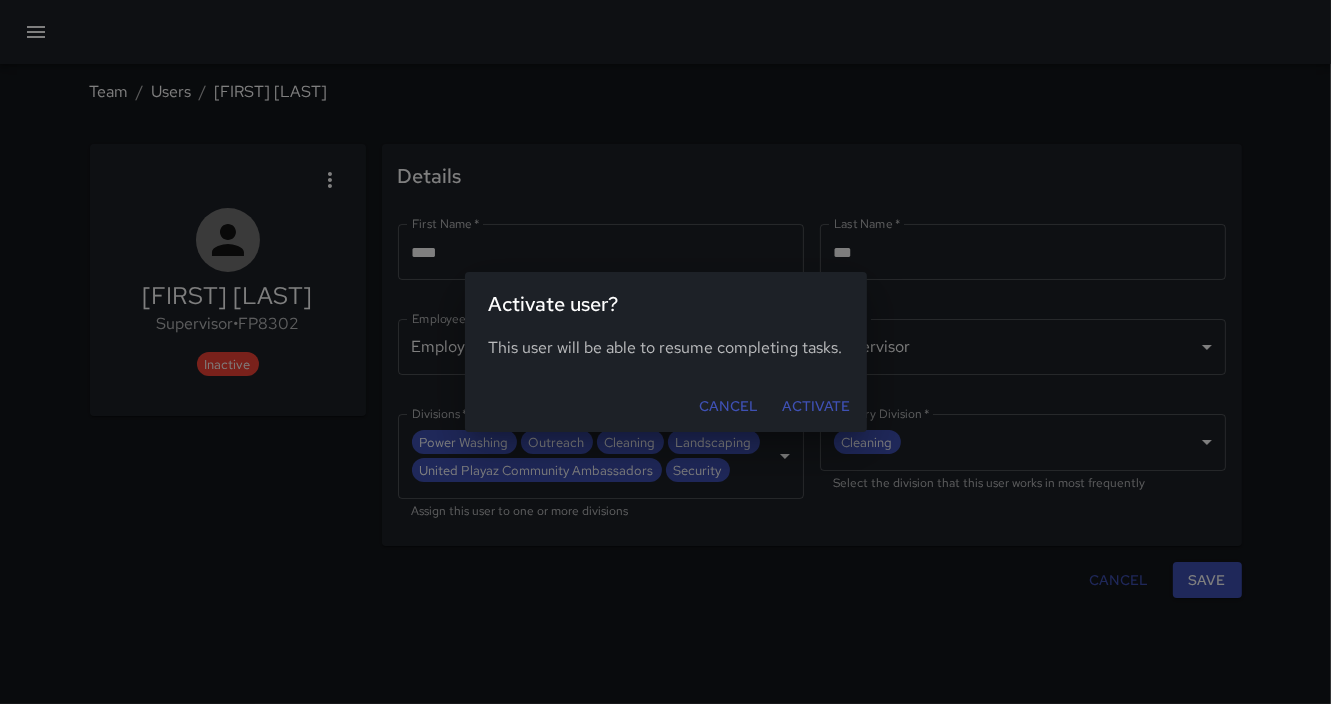 click on "Activate" at bounding box center (817, 406) 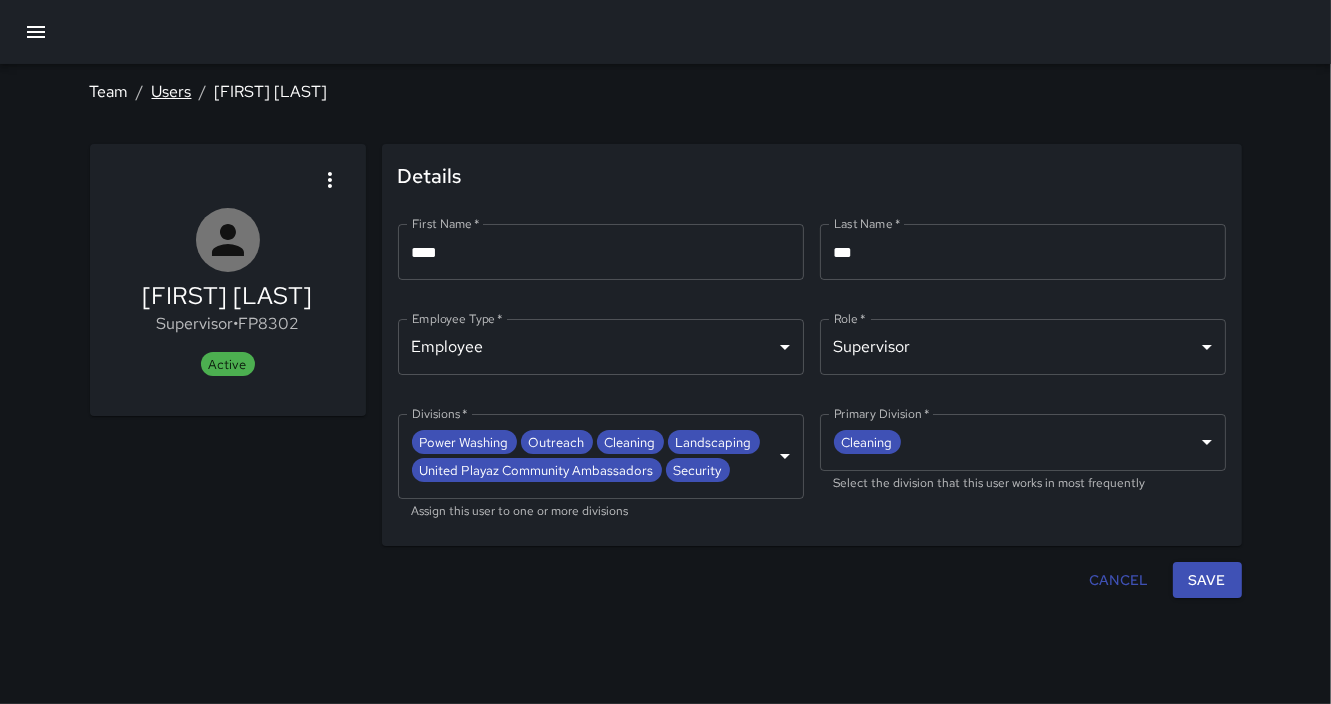 click on "Users" at bounding box center (172, 91) 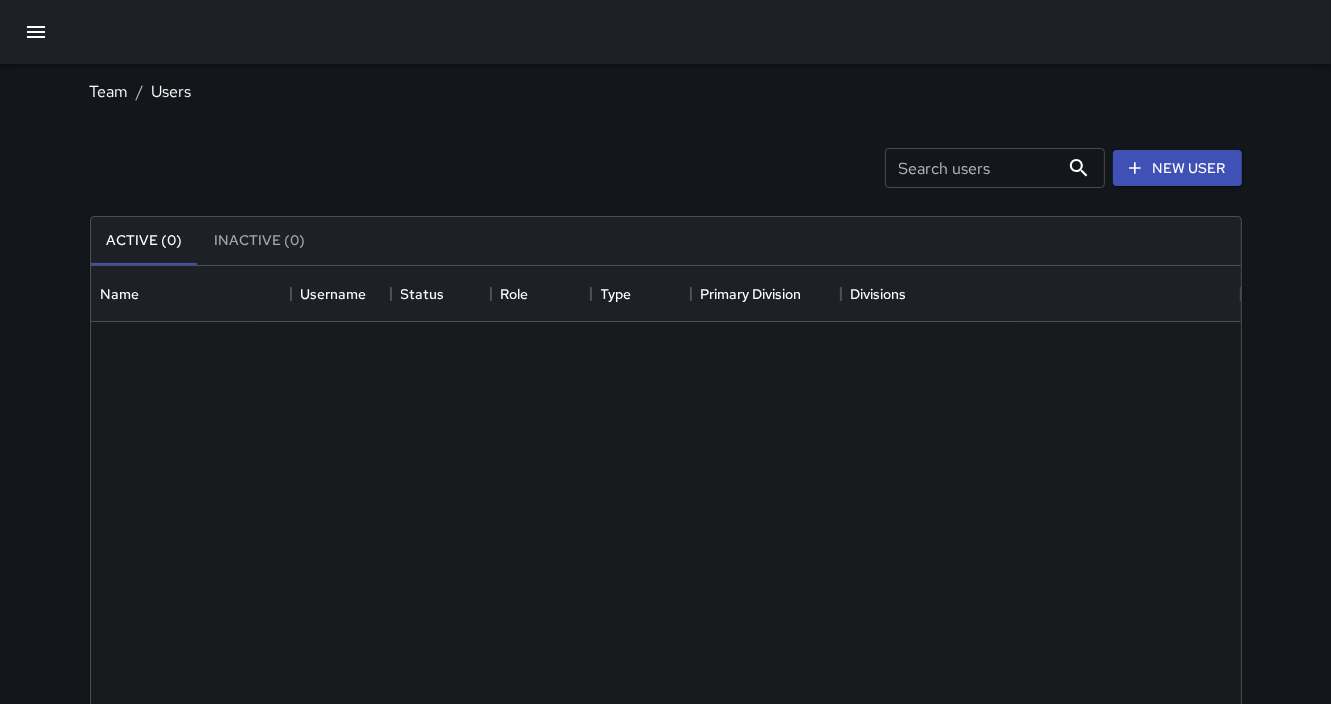 scroll, scrollTop: 1, scrollLeft: 0, axis: vertical 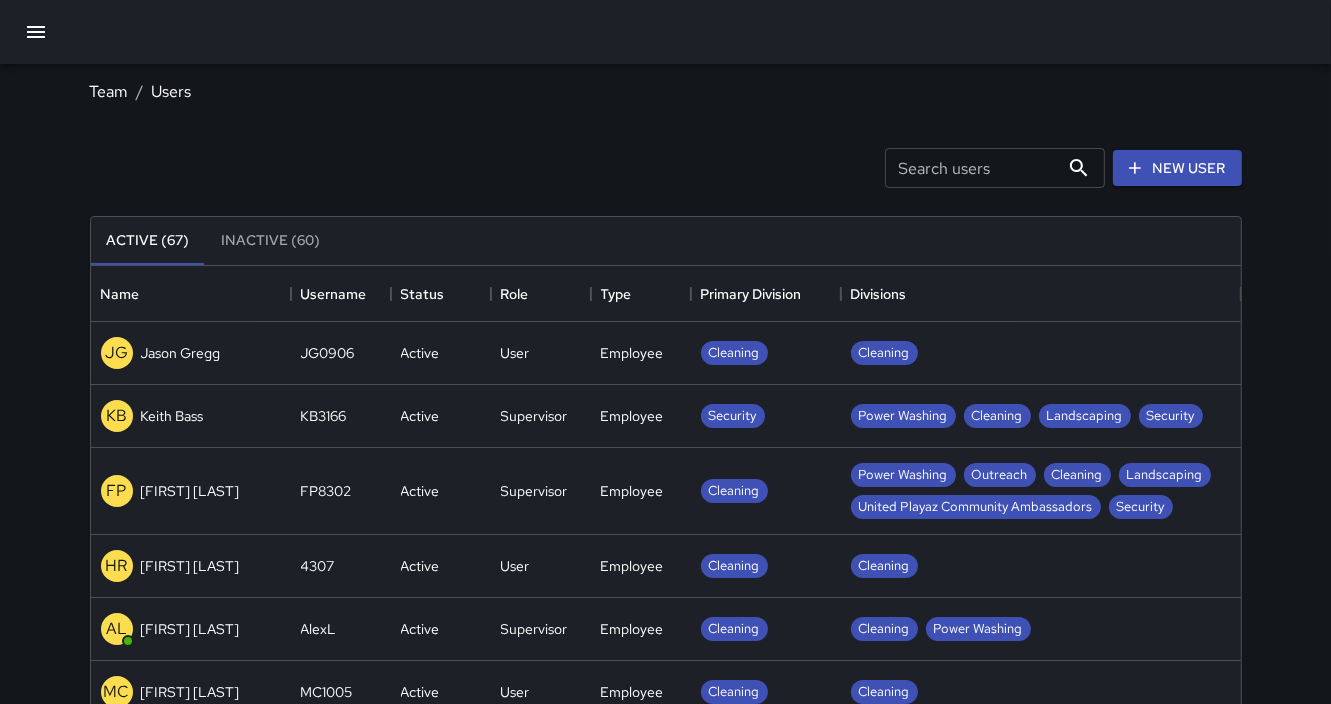 click on "Inactive (60)" at bounding box center (271, 241) 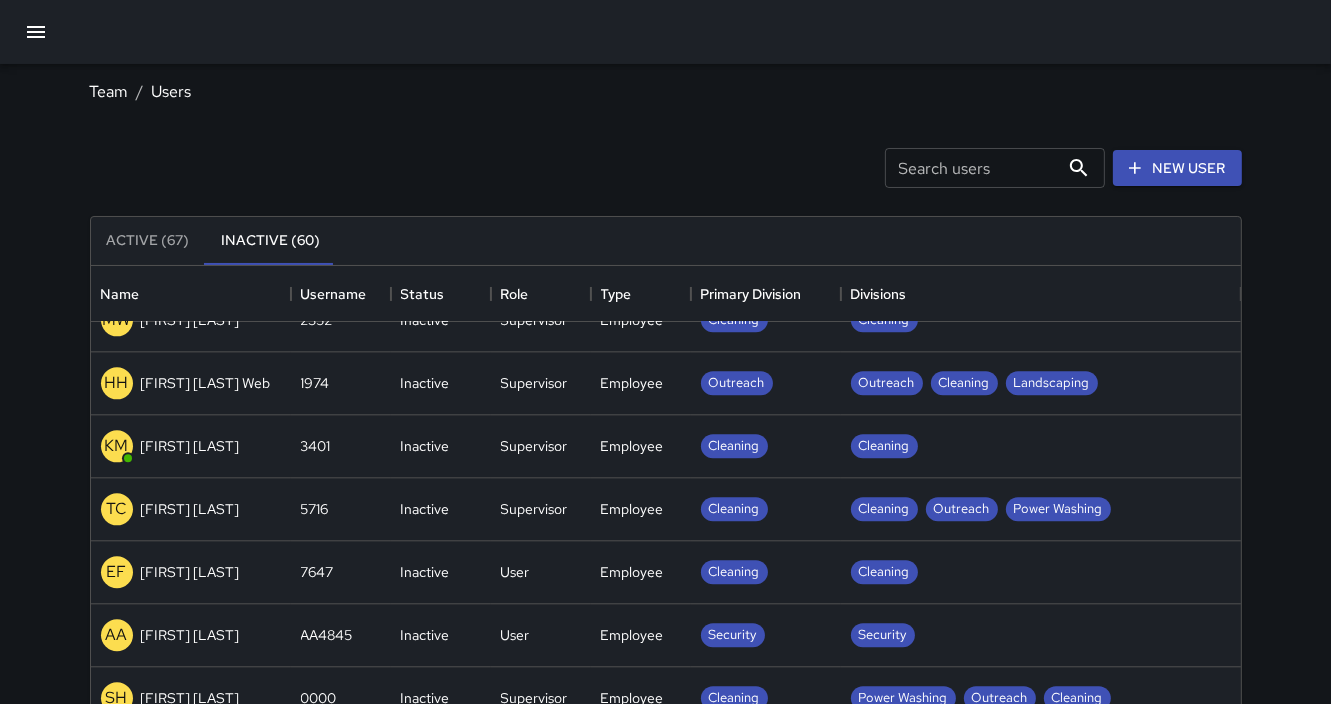 scroll, scrollTop: 1668, scrollLeft: 0, axis: vertical 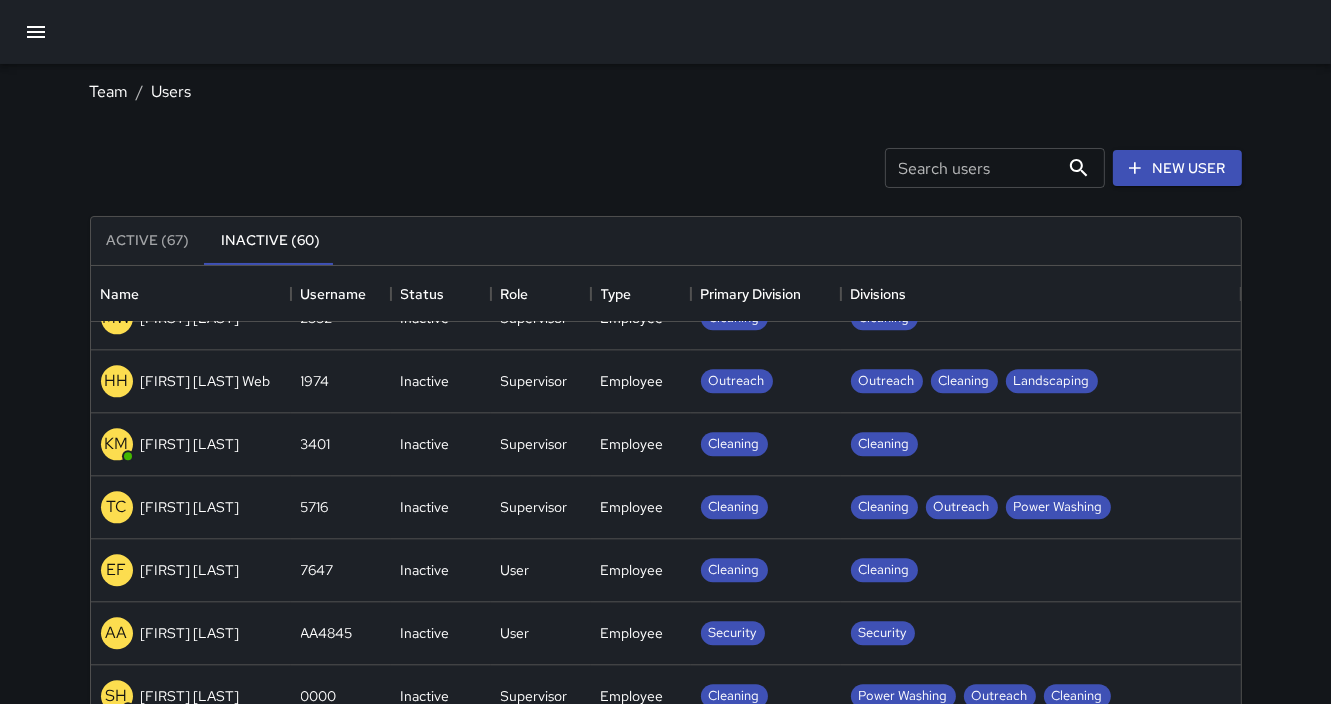 click on "KM Ken McCarter" at bounding box center (191, 445) 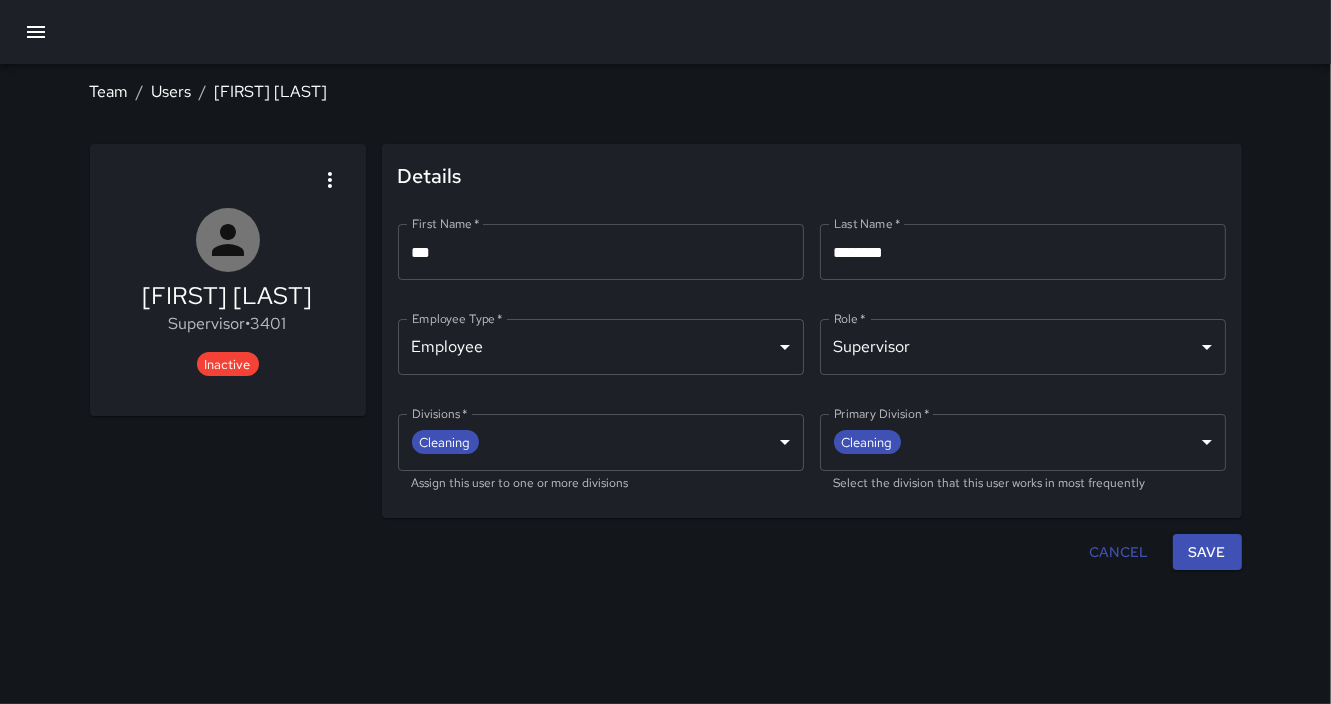 click 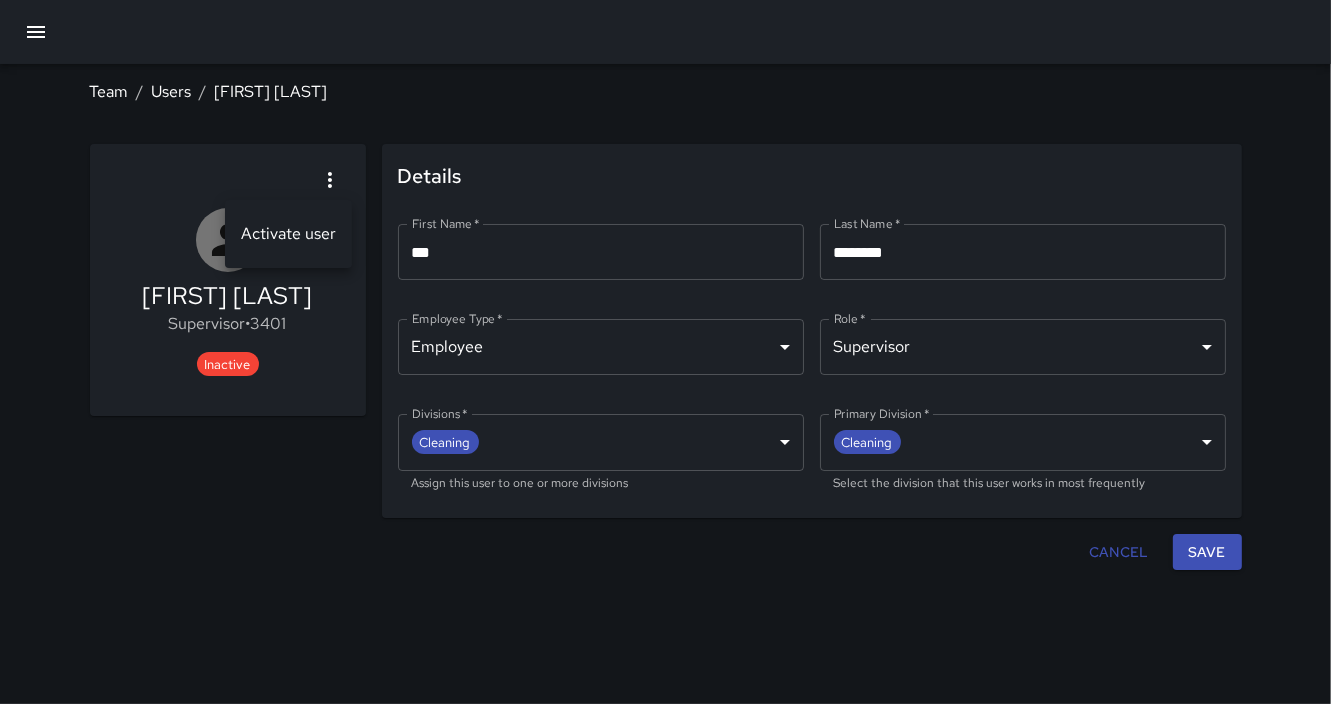 click on "Activate user" at bounding box center [288, 234] 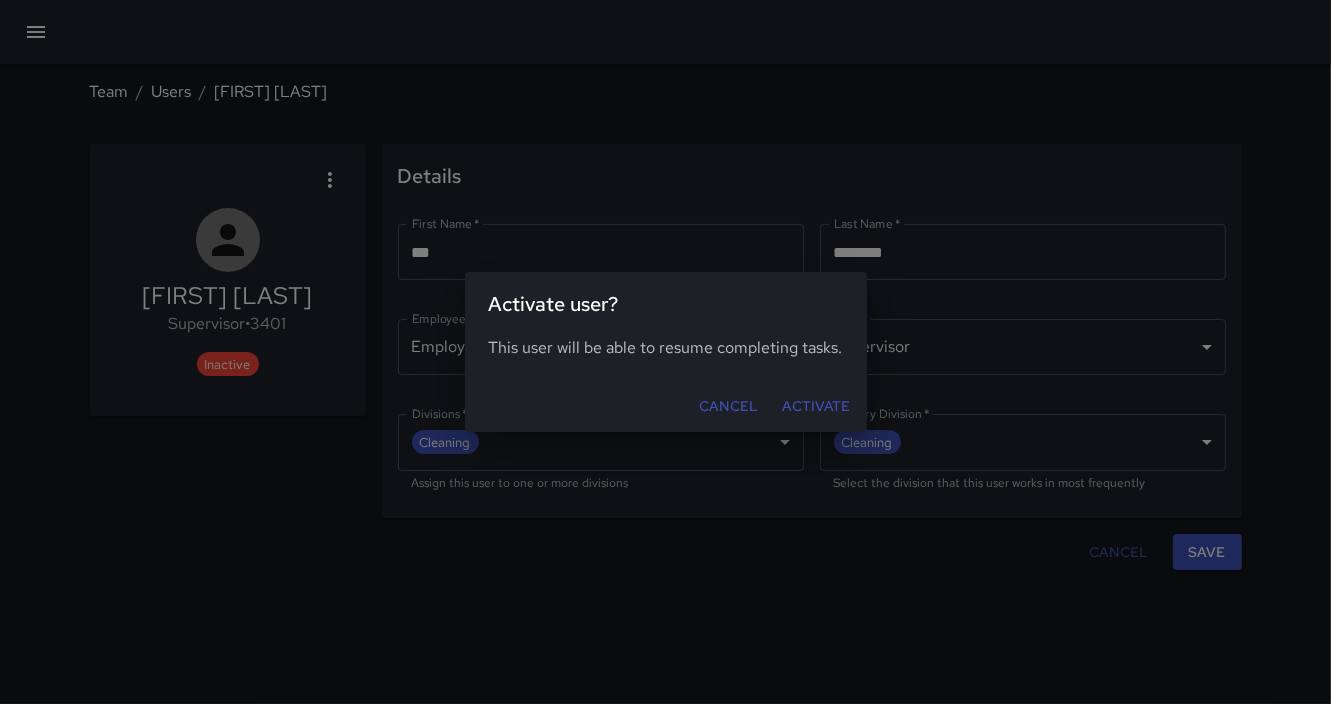 click on "Activate" at bounding box center [817, 406] 